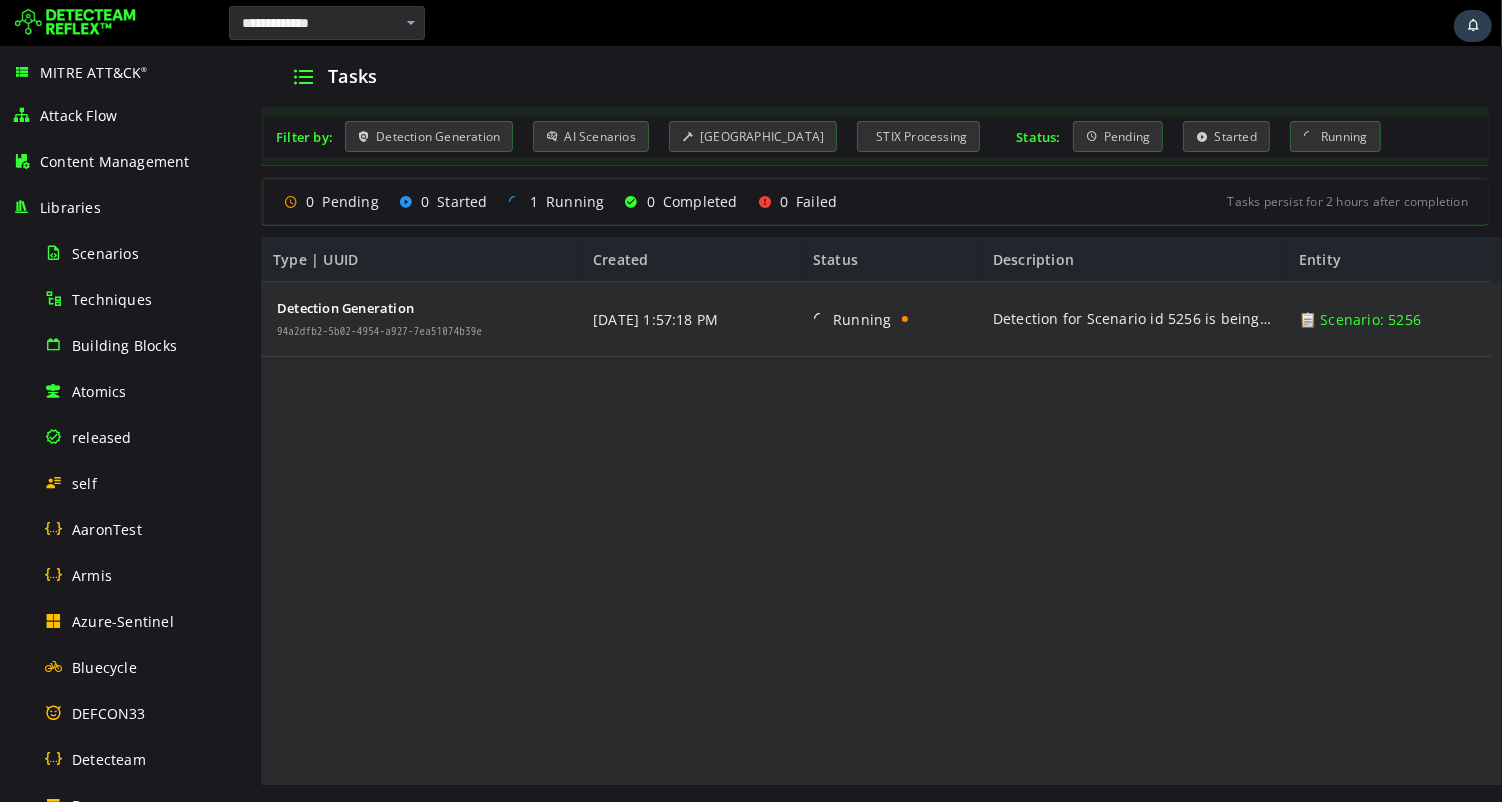 scroll, scrollTop: 0, scrollLeft: 0, axis: both 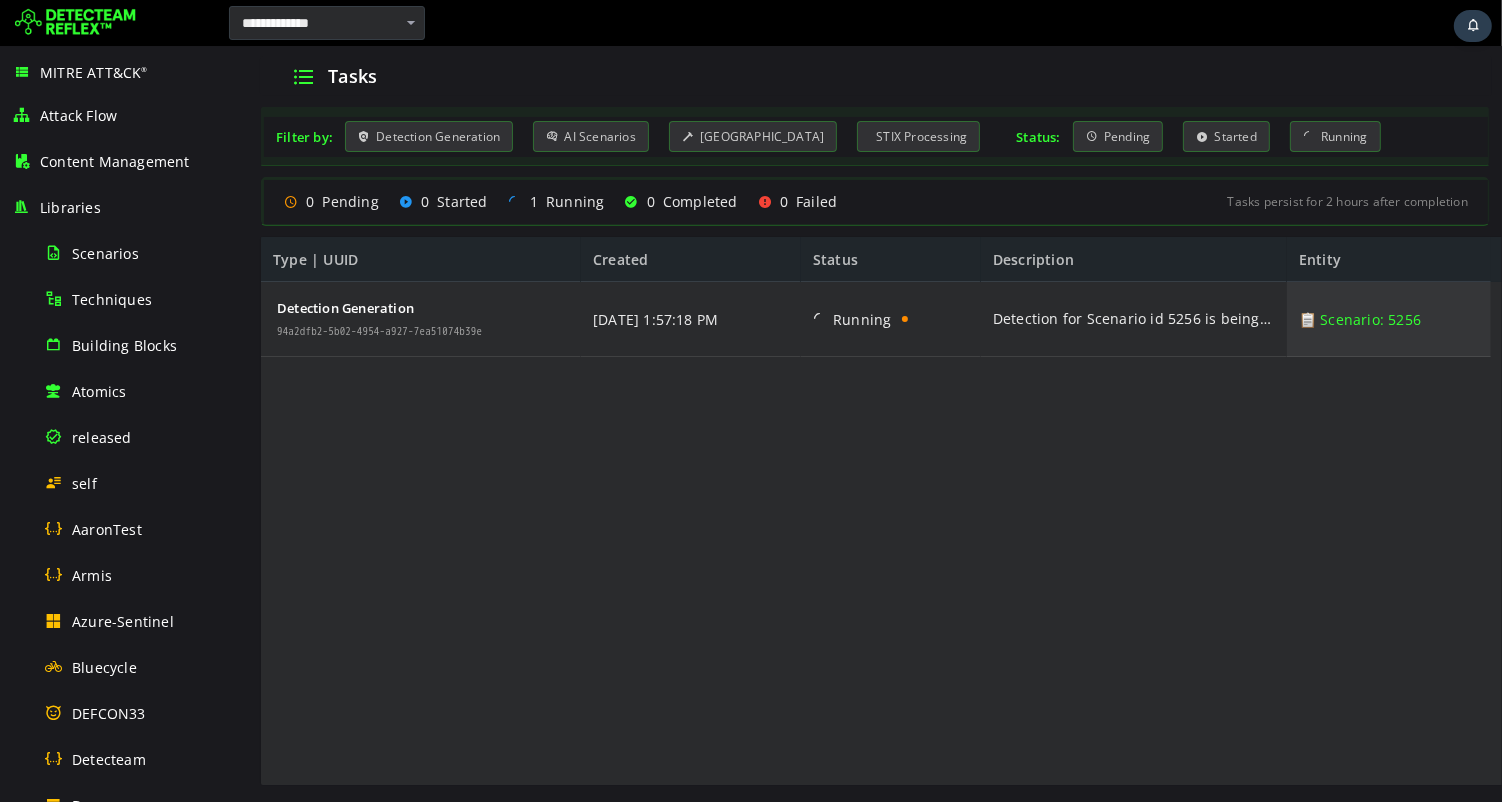 click on "📋 Scenario: 5256" at bounding box center (1359, 319) 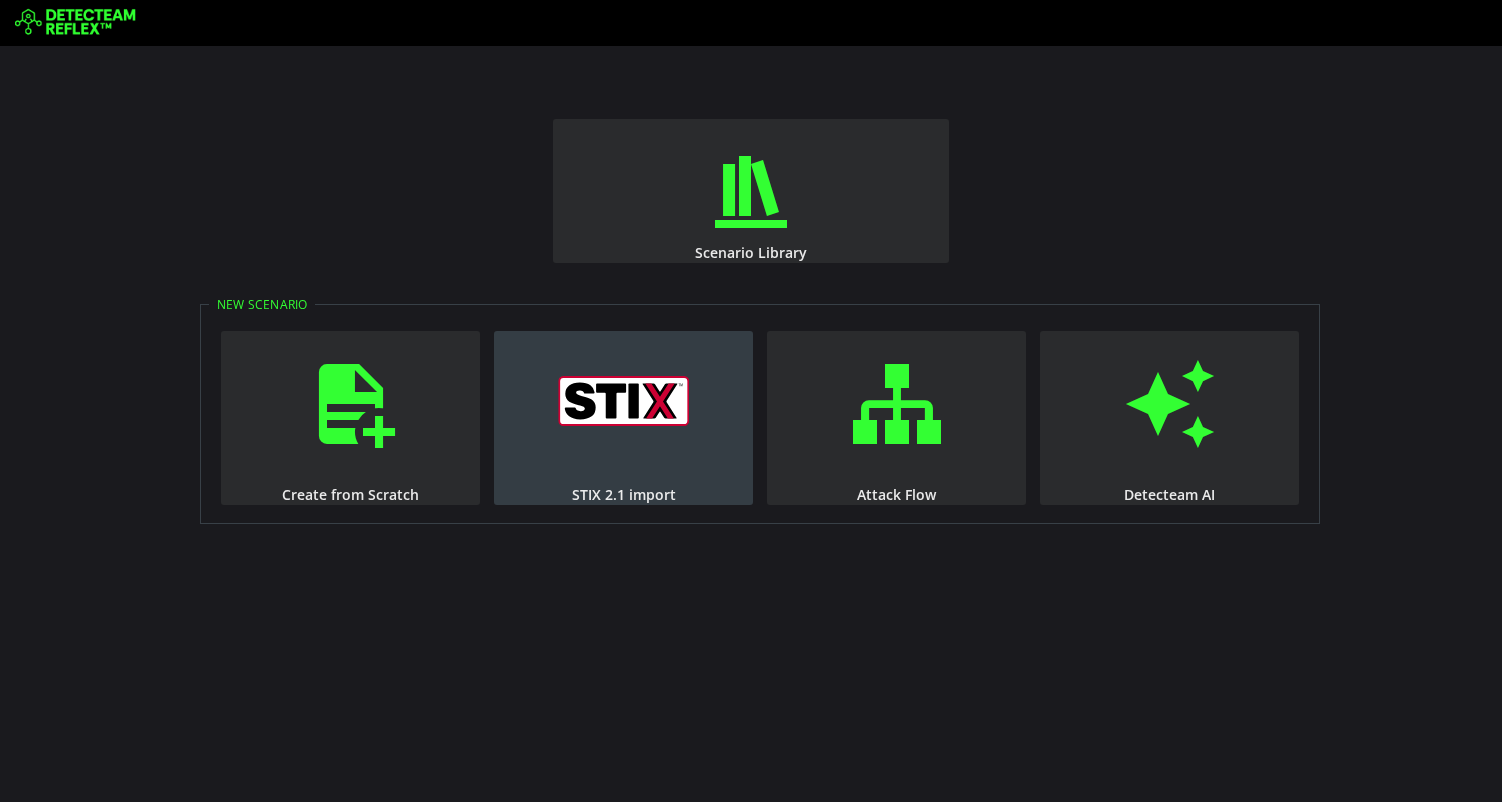 scroll, scrollTop: 0, scrollLeft: 0, axis: both 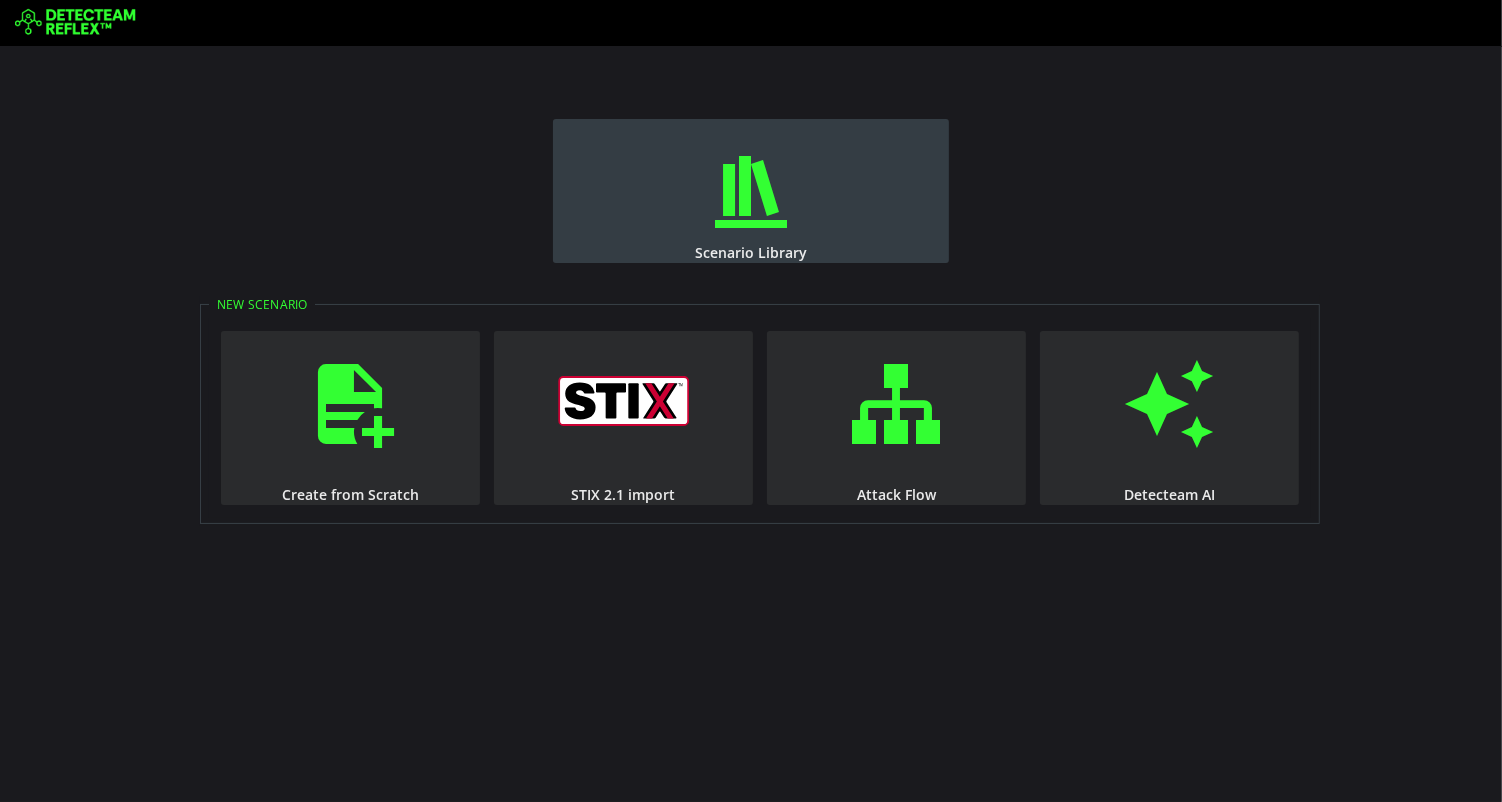 click at bounding box center [751, 192] 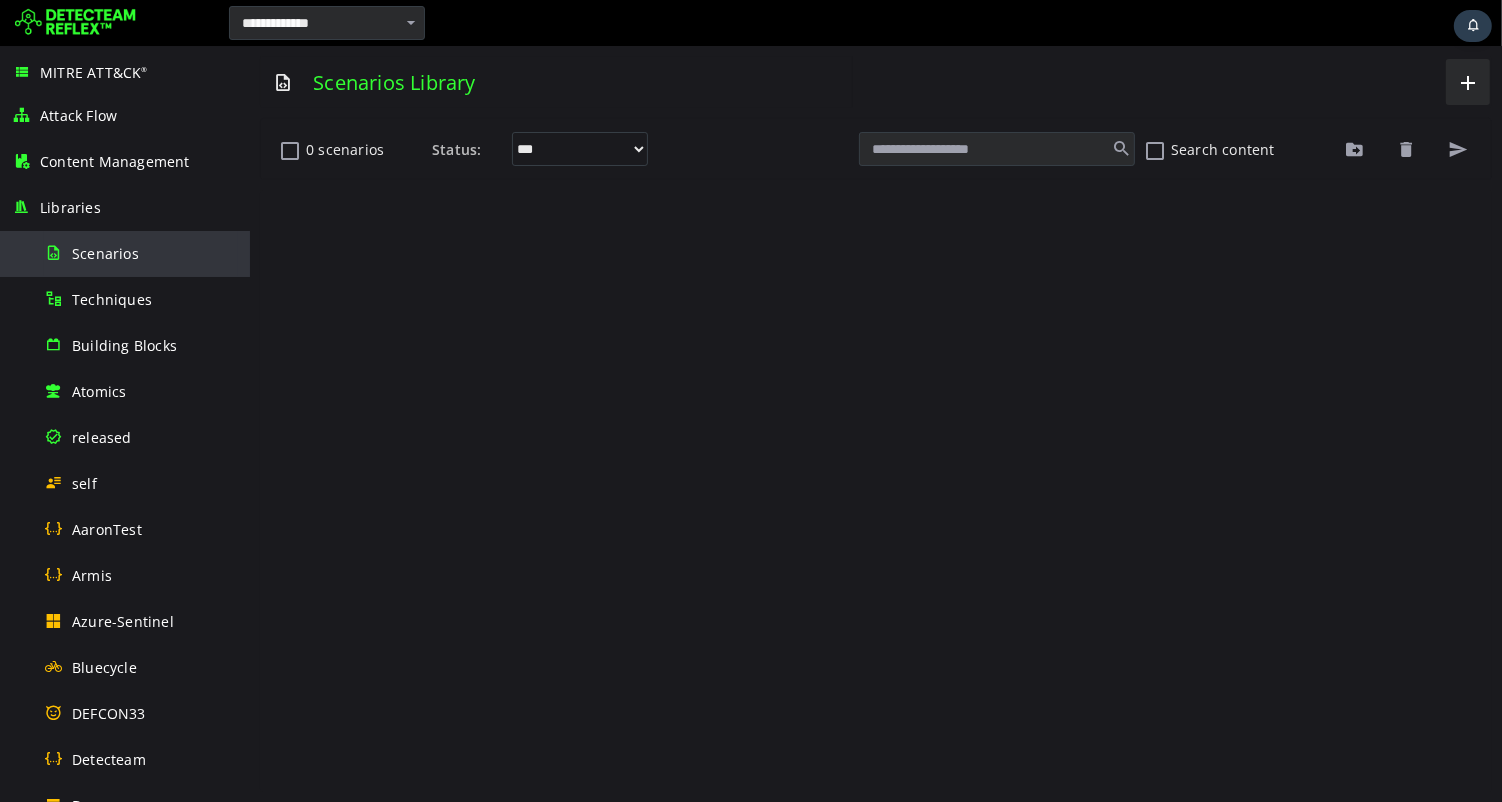 scroll, scrollTop: 0, scrollLeft: 0, axis: both 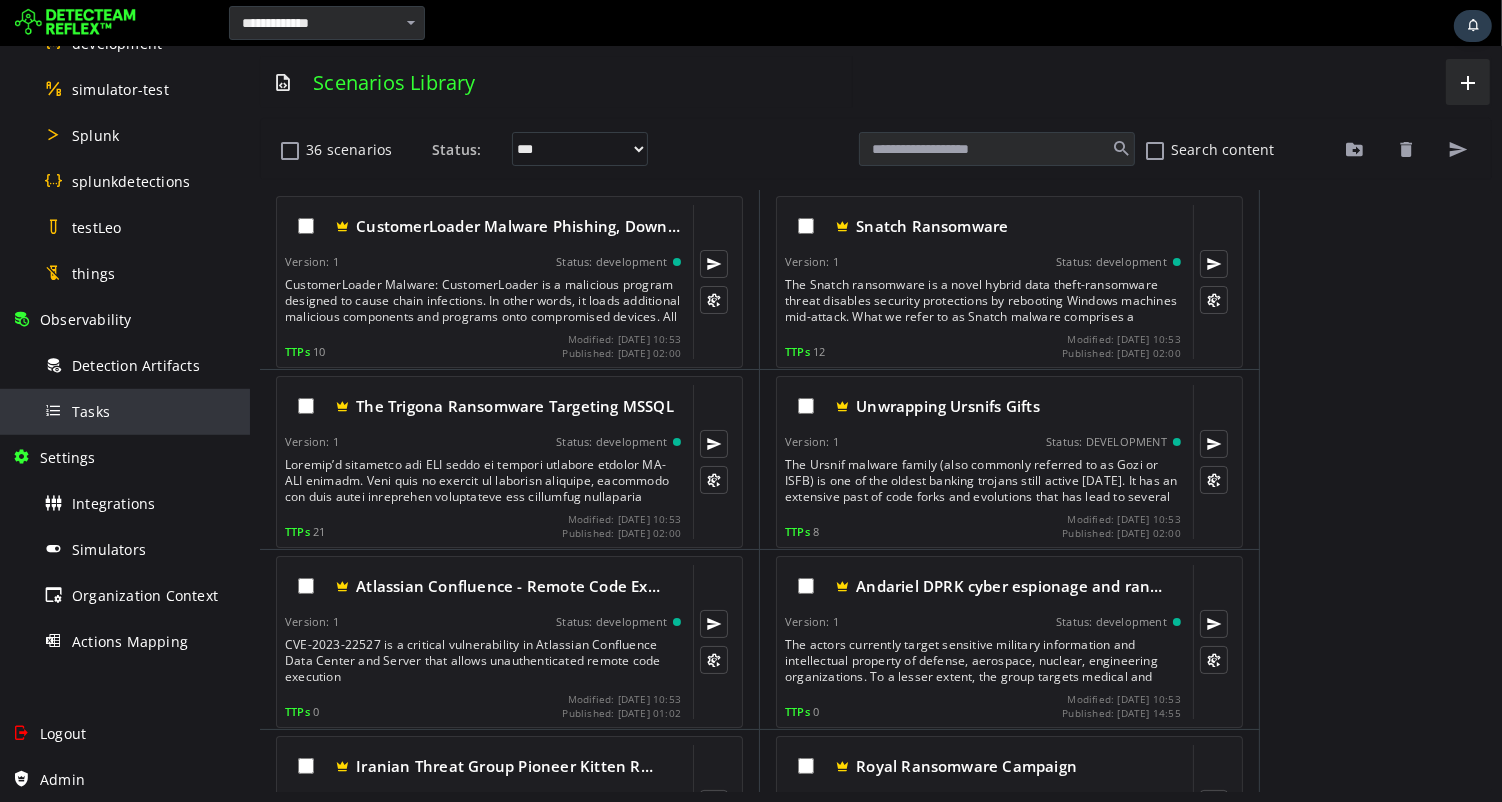 click on "Tasks" at bounding box center [91, 411] 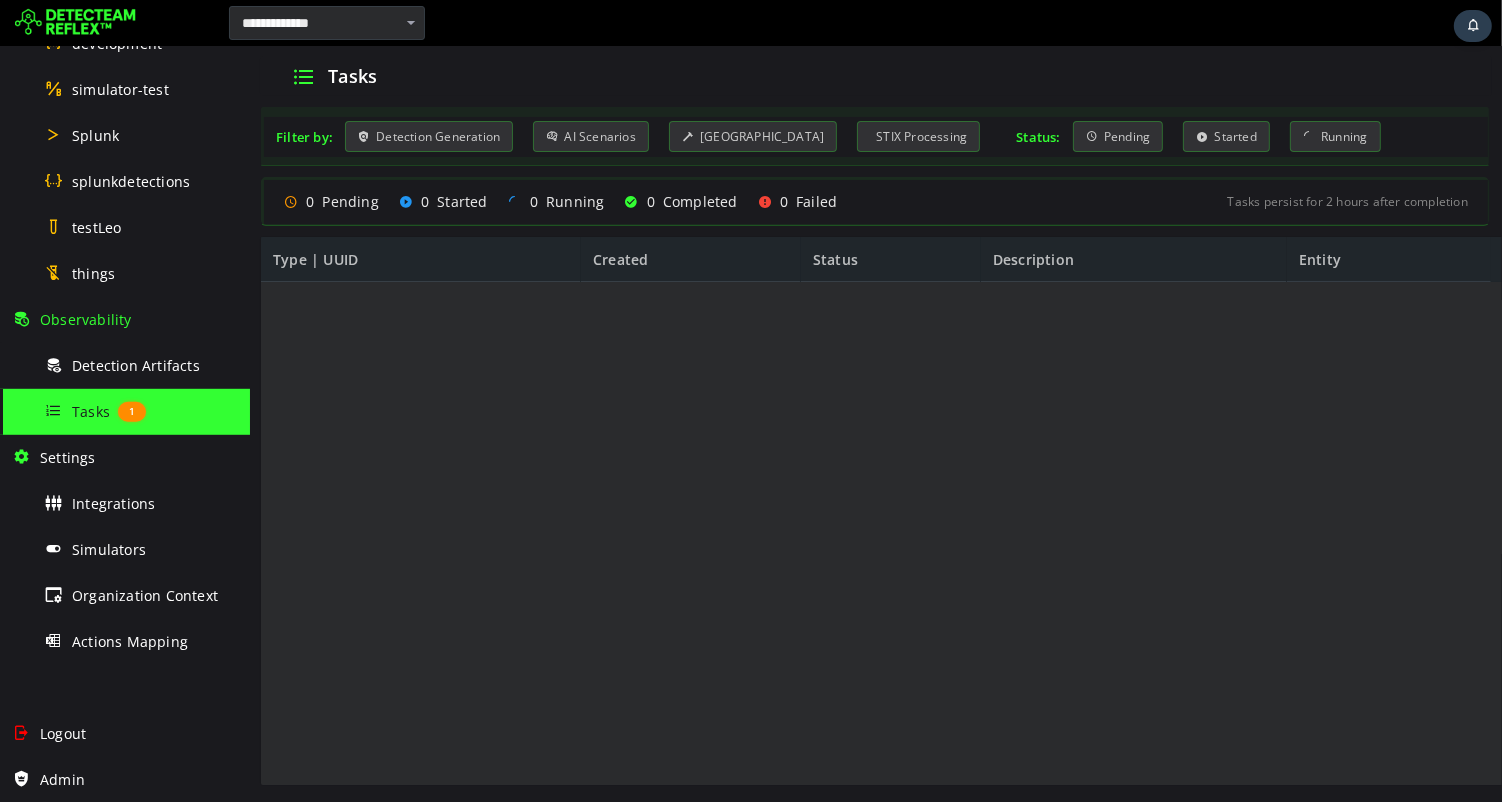 scroll, scrollTop: 0, scrollLeft: 0, axis: both 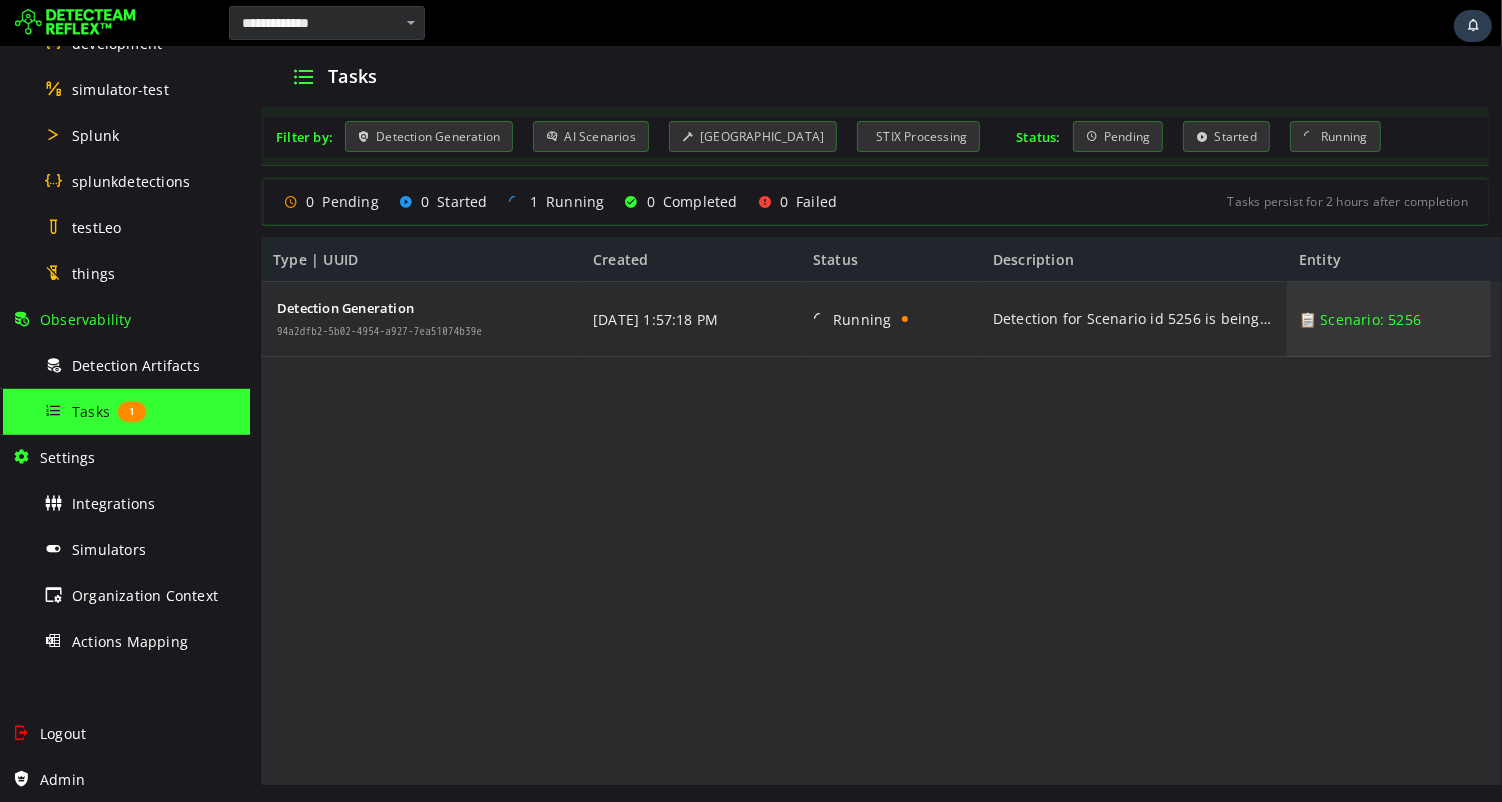 click on "📋 Scenario: 5256" at bounding box center (1359, 319) 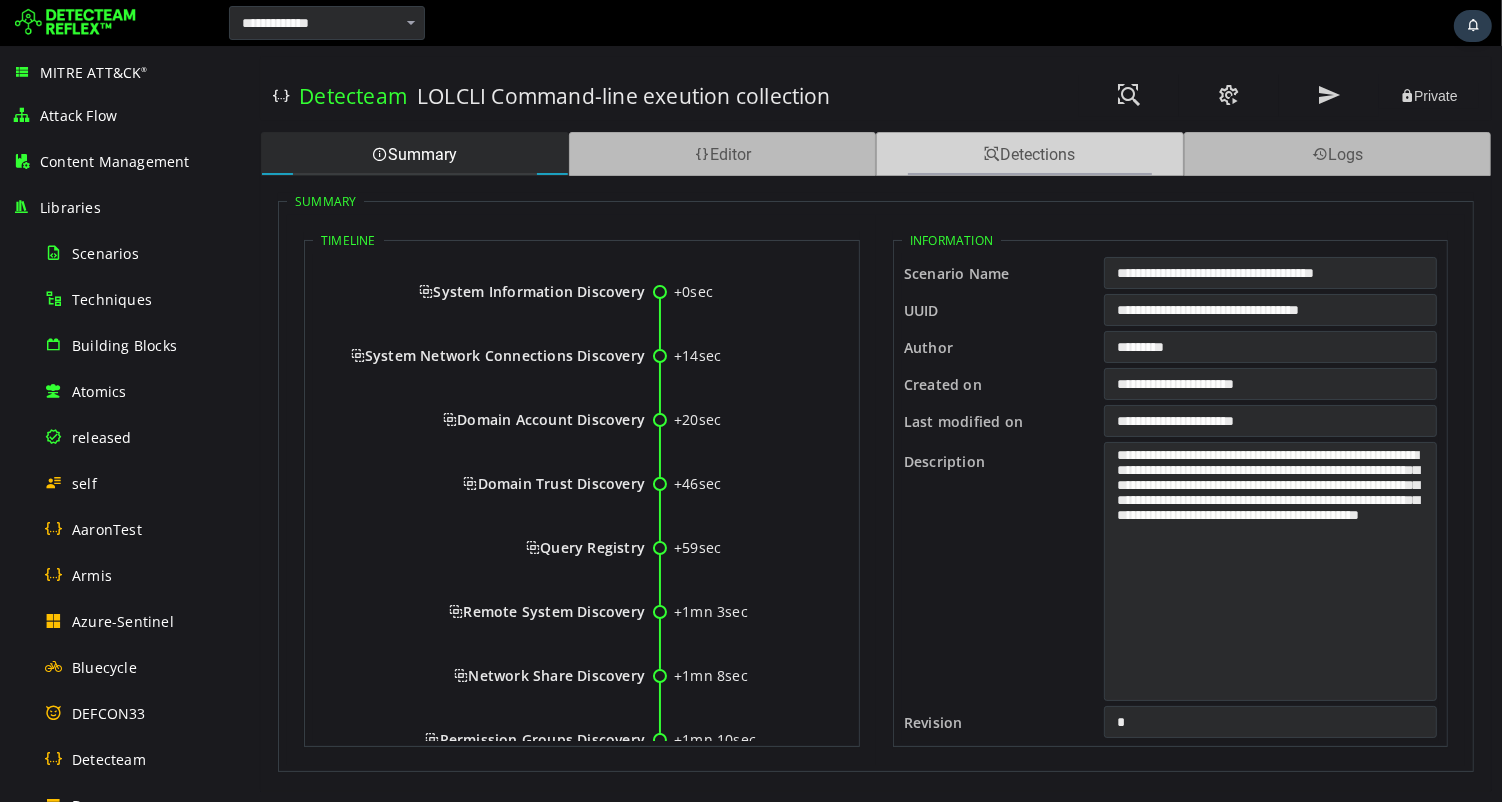 scroll, scrollTop: 0, scrollLeft: 0, axis: both 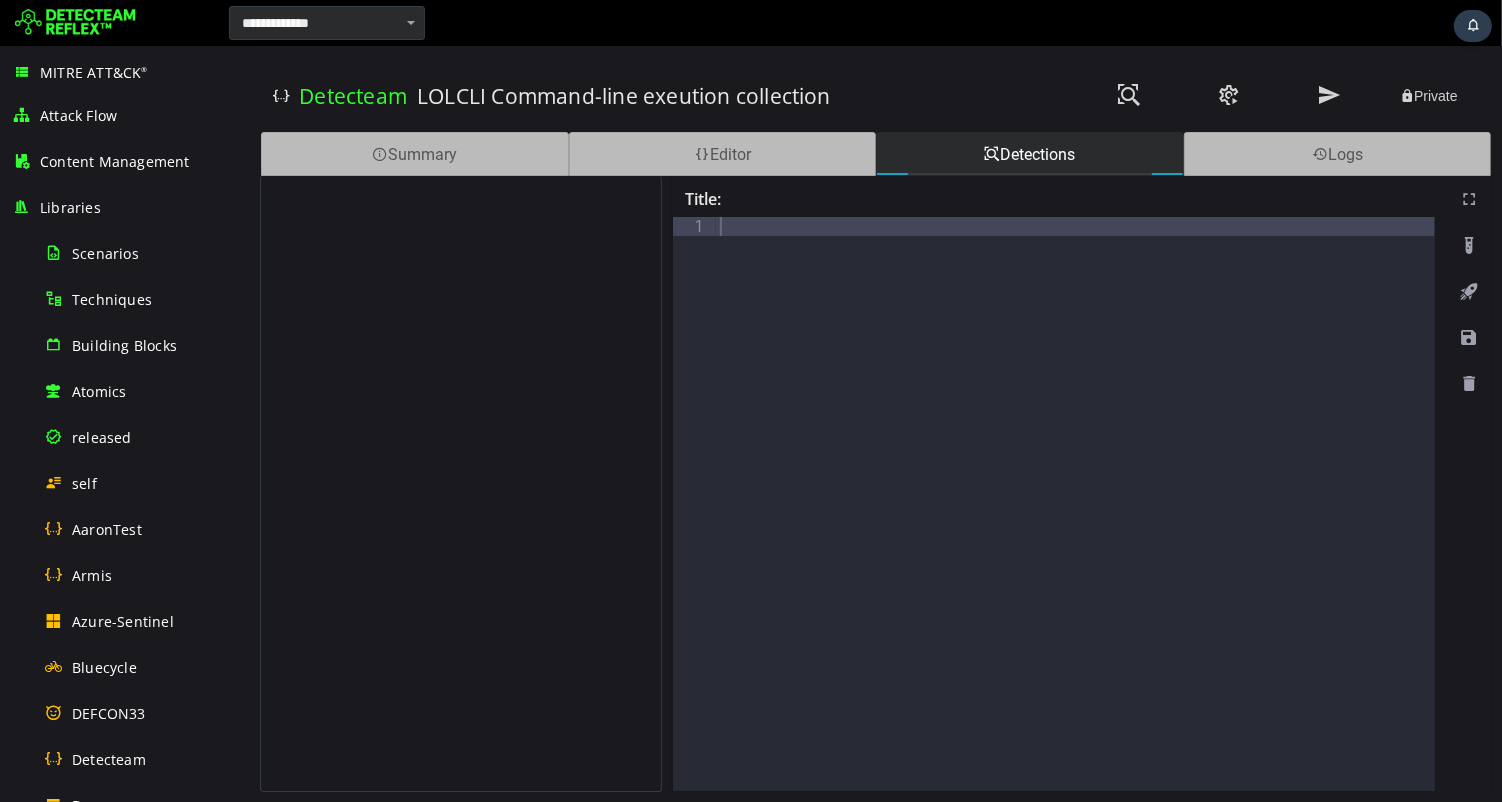click on "Detecteam
LOLCLI Command-line exeution collection
Private
Summary  Editor  Detections  Logs Title:   1     XXXXXXXXXXXXXXXXXXXXXXXXXXXXXXXXXXXXXXXXXXXXXXXXXXXXXXXXXXXXXXXXXXXXXXXXXXXXXXXXXXXXXXXXXXXXXXXXXXXXXXXXXXXXXXXXXXXXXXXXXXXXXXXXXXXXXXXXXXXXXXXXXXXXXXXXXXXXXXXXXXXXXXXXXXXXXXXXXXXXXXXXXXXXXXXXXXXXXXXXXXXXXXXXXXXXXXXXXXXXXXXXXXXXXXXXXXXXXXXXXXXXXXXXXXXXXXXXXXXXXXXXXXXXXXXXXXXXXXXXXXXXXXXXXXXXXXXXXXXXXXXXXXXXXXXXXXXXXXXXXXXXXXXXXXXXXXXXXXXXXXXXXXXXXXXXXXXXXXXXXXXXXXXXXXXXXXXXXXXXXXXXXXXXXXXXXXXXXXXXXXXXXXXXXXXXXXXXXXXXXXXXXXXXXXXXXXXXXXXXXXXXXXXXXXXXXXXXXXXXXXXXXXXXXXXXXXXXXXXXXXXXXXXXXXXXXXXXXXXXXXXXXXXXXXXX" at bounding box center [875, 424] 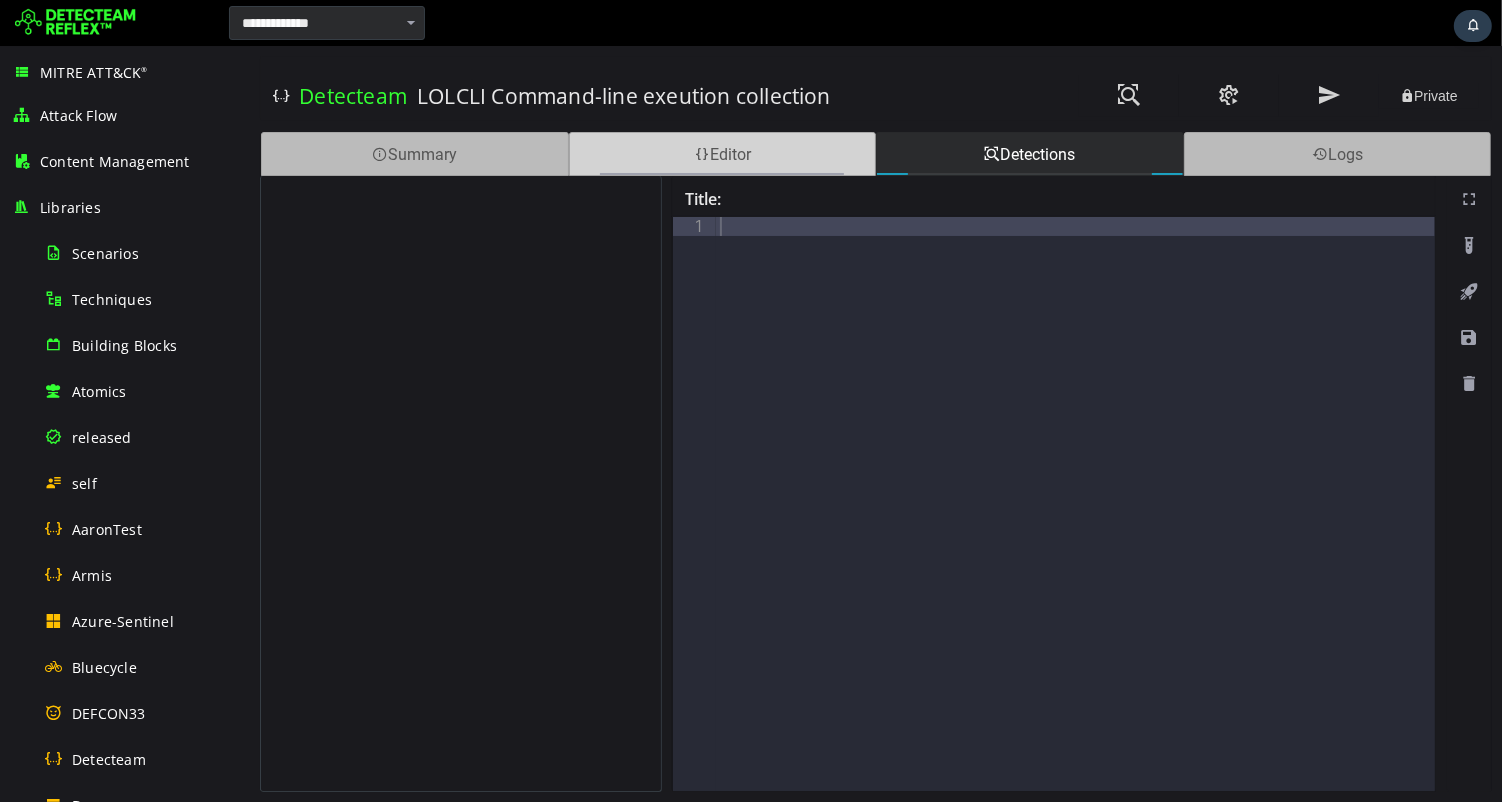 click on "Editor" at bounding box center (722, 154) 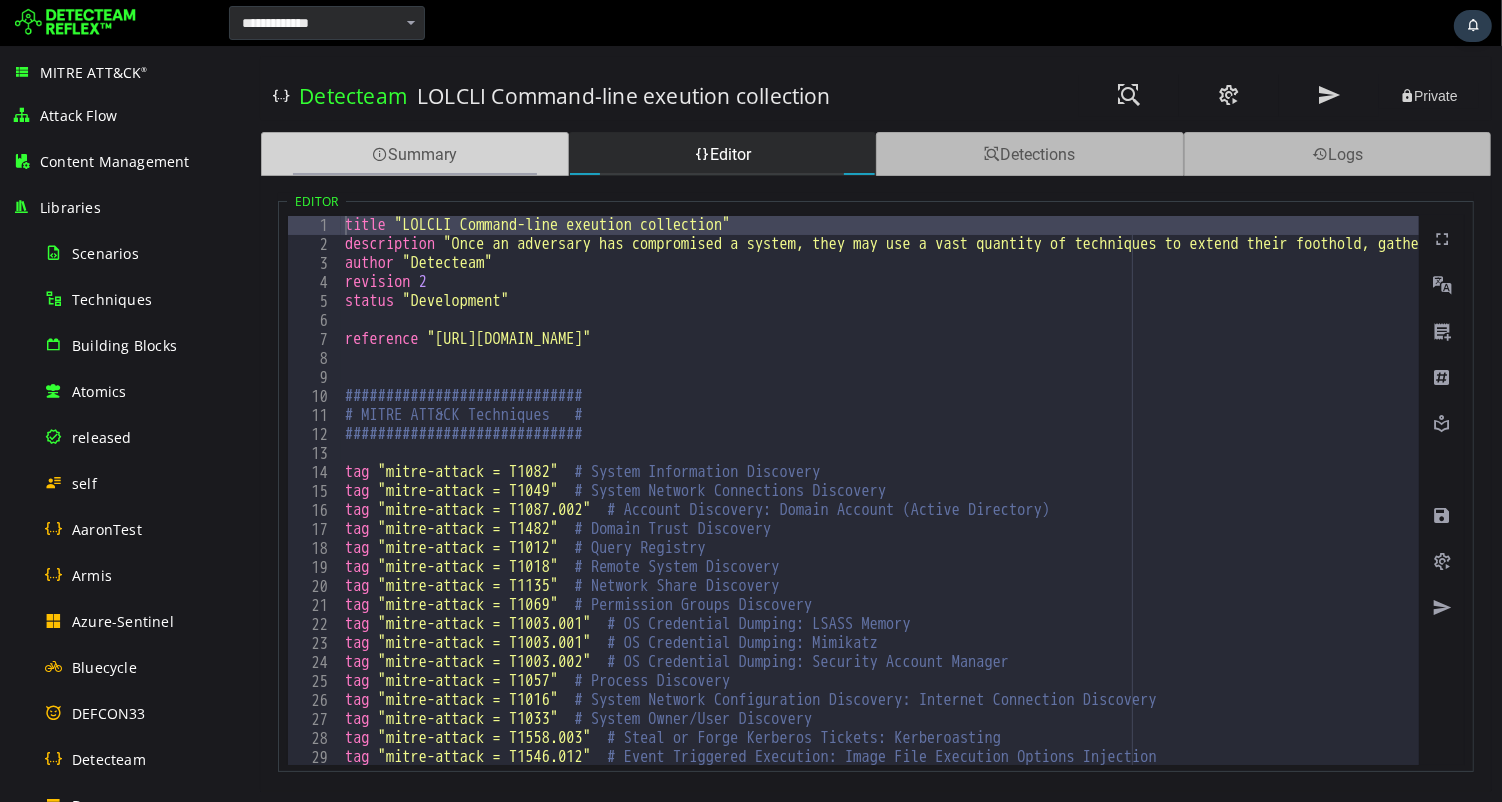 click on "Summary" at bounding box center (414, 154) 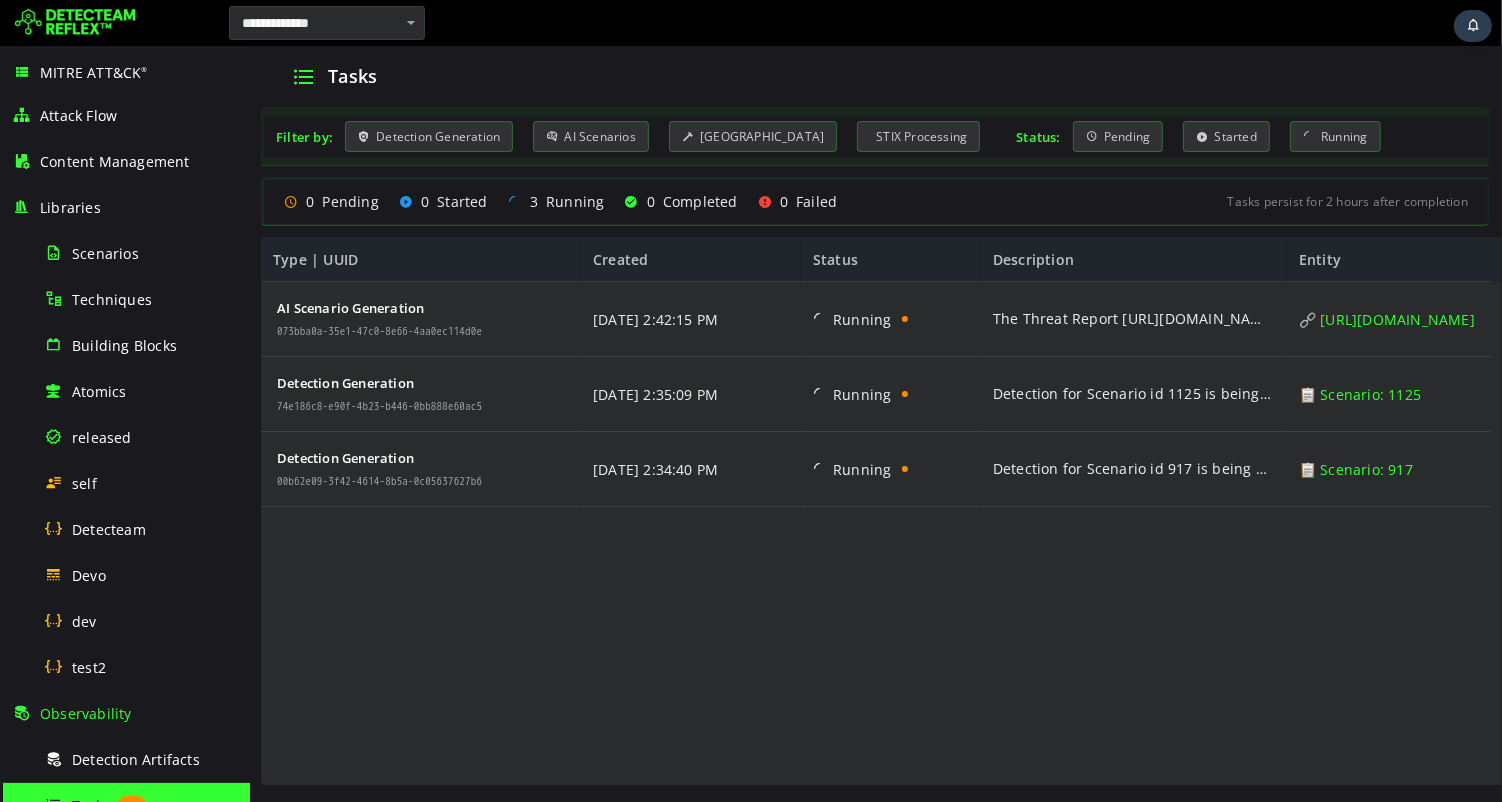 scroll, scrollTop: 0, scrollLeft: 0, axis: both 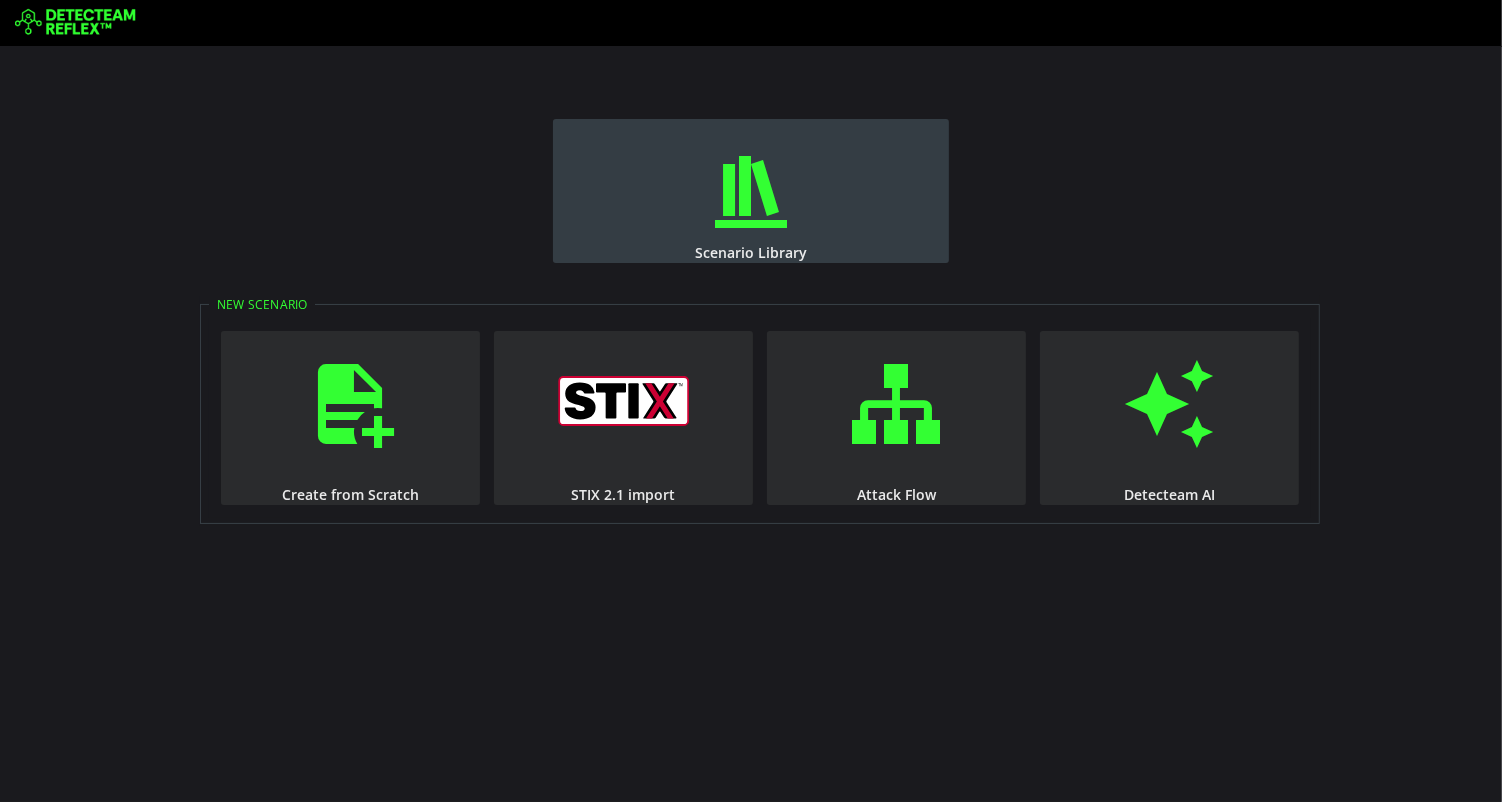click at bounding box center [751, 192] 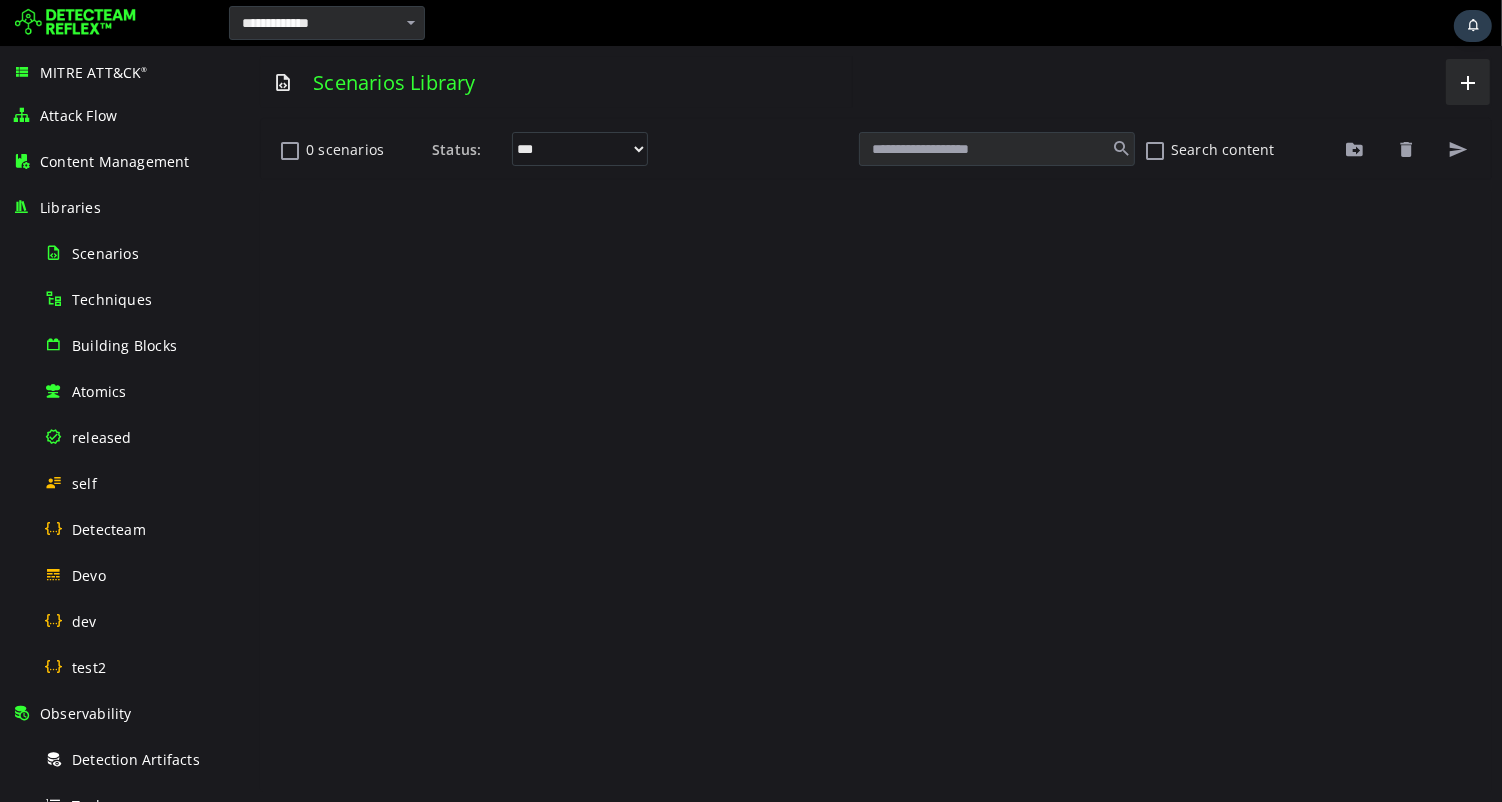 scroll, scrollTop: 0, scrollLeft: 0, axis: both 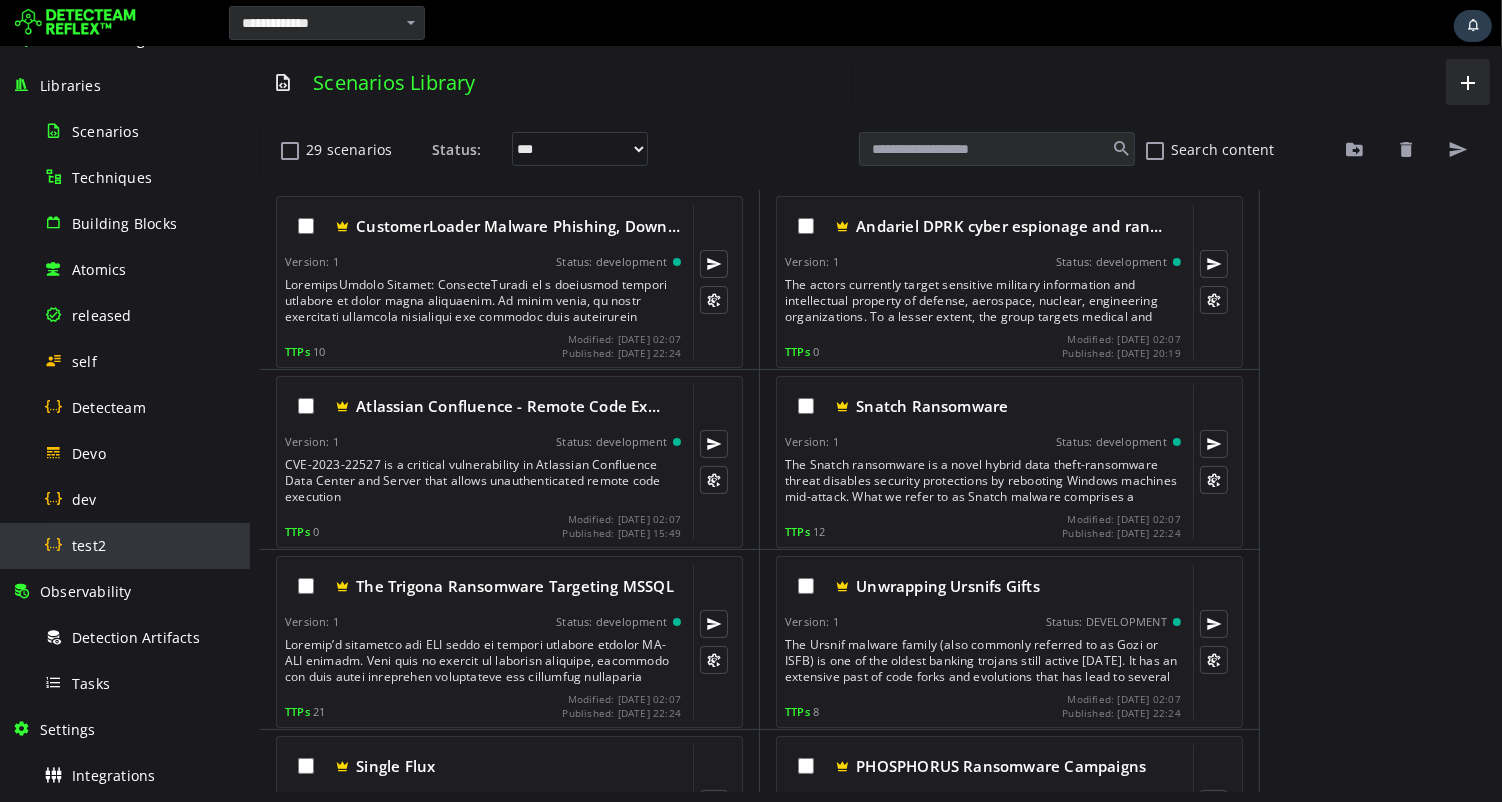 click on "Tasks" at bounding box center (141, 683) 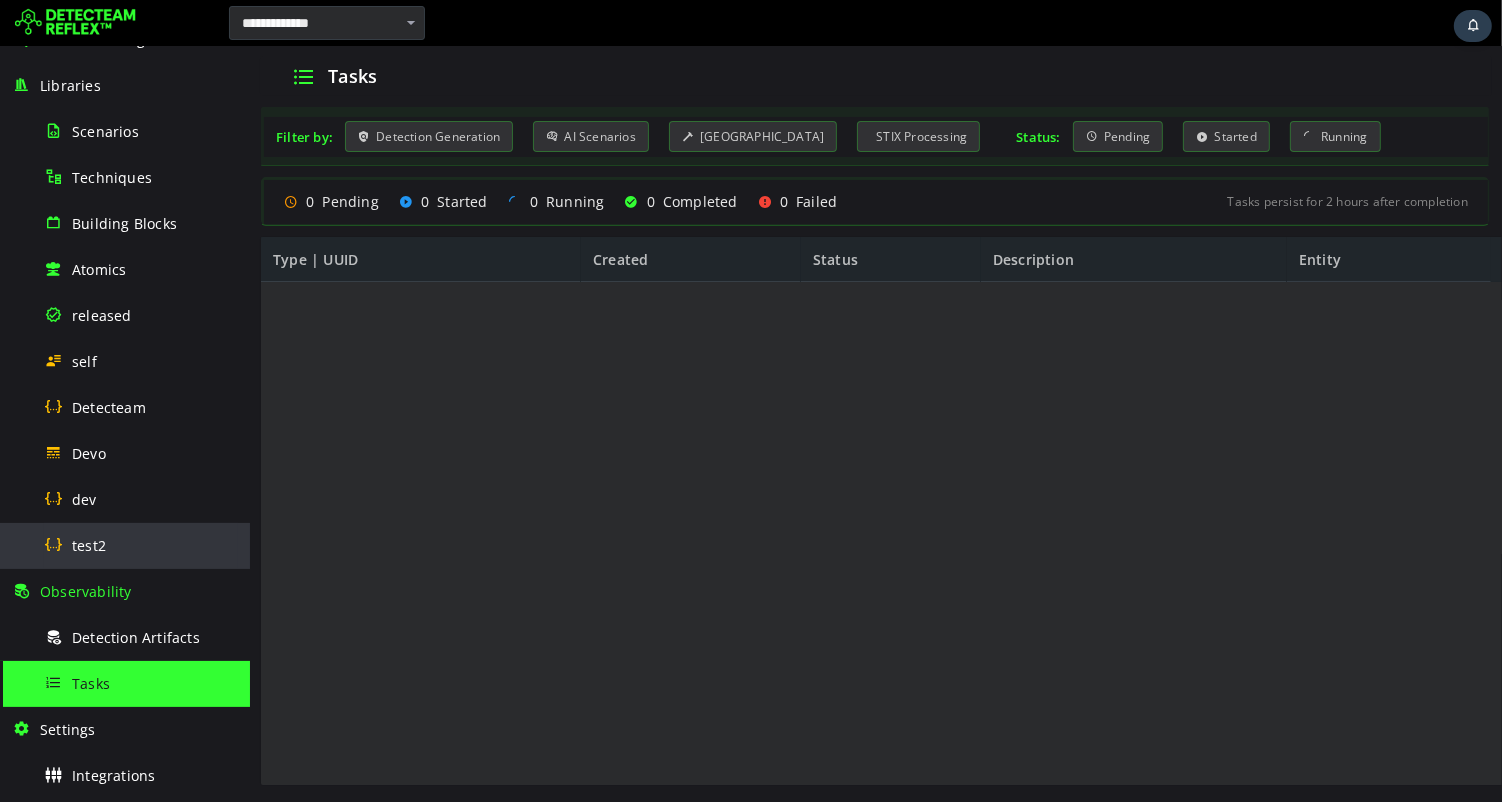scroll, scrollTop: 0, scrollLeft: 0, axis: both 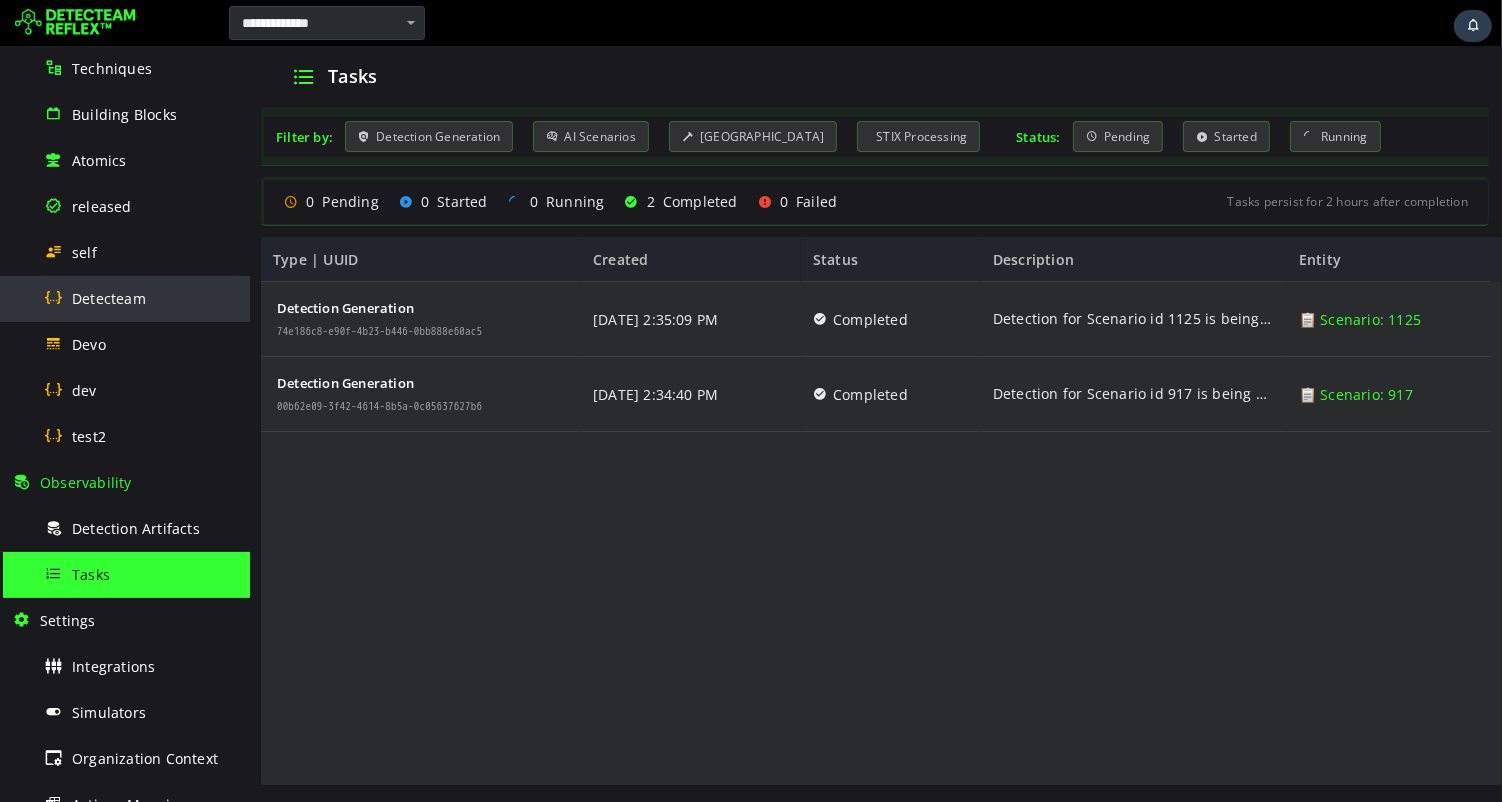 click on "Detecteam" at bounding box center [141, 298] 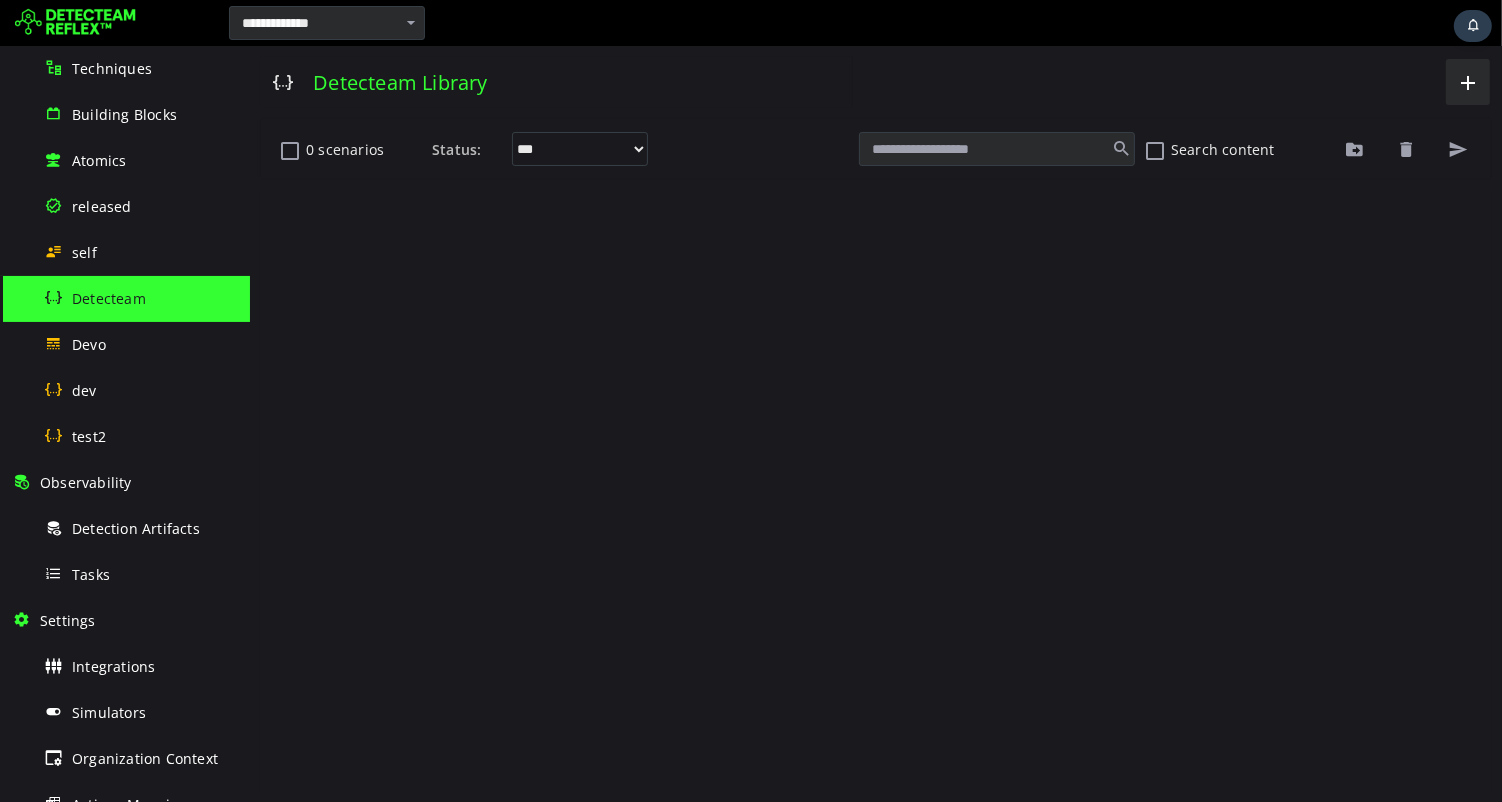 scroll, scrollTop: 0, scrollLeft: 0, axis: both 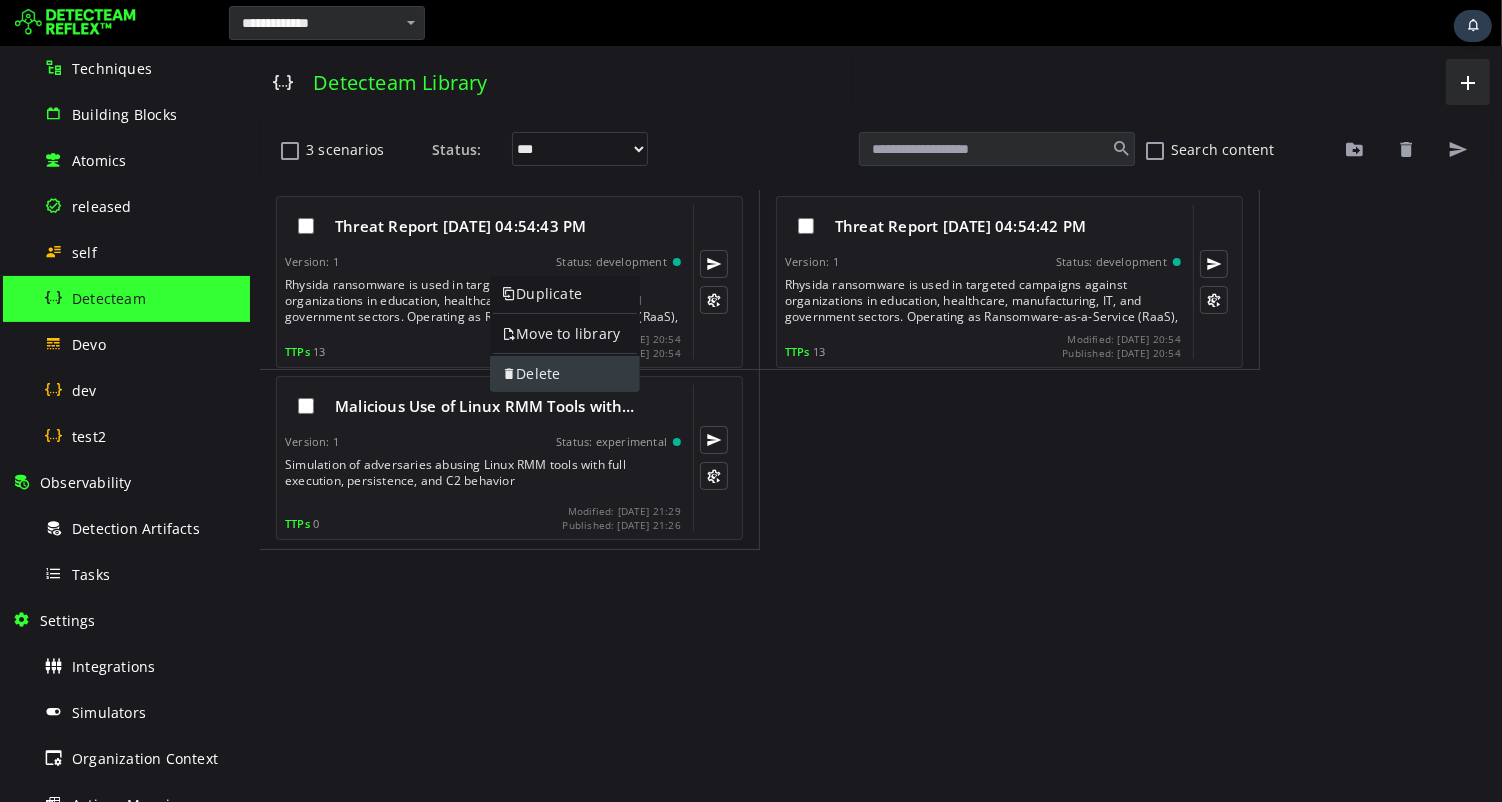 click on "Delete" at bounding box center [564, 374] 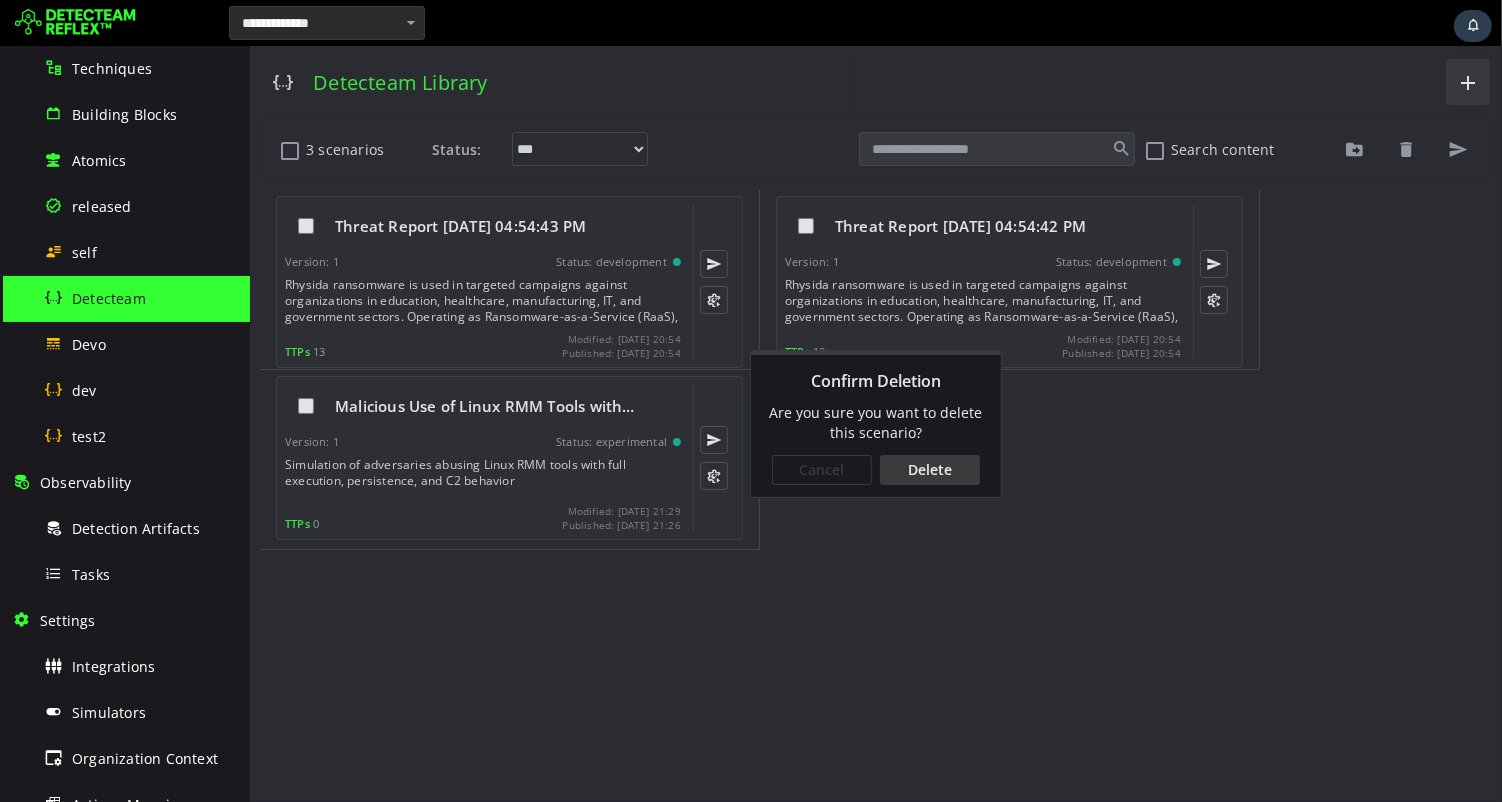 click on "Delete" at bounding box center [929, 470] 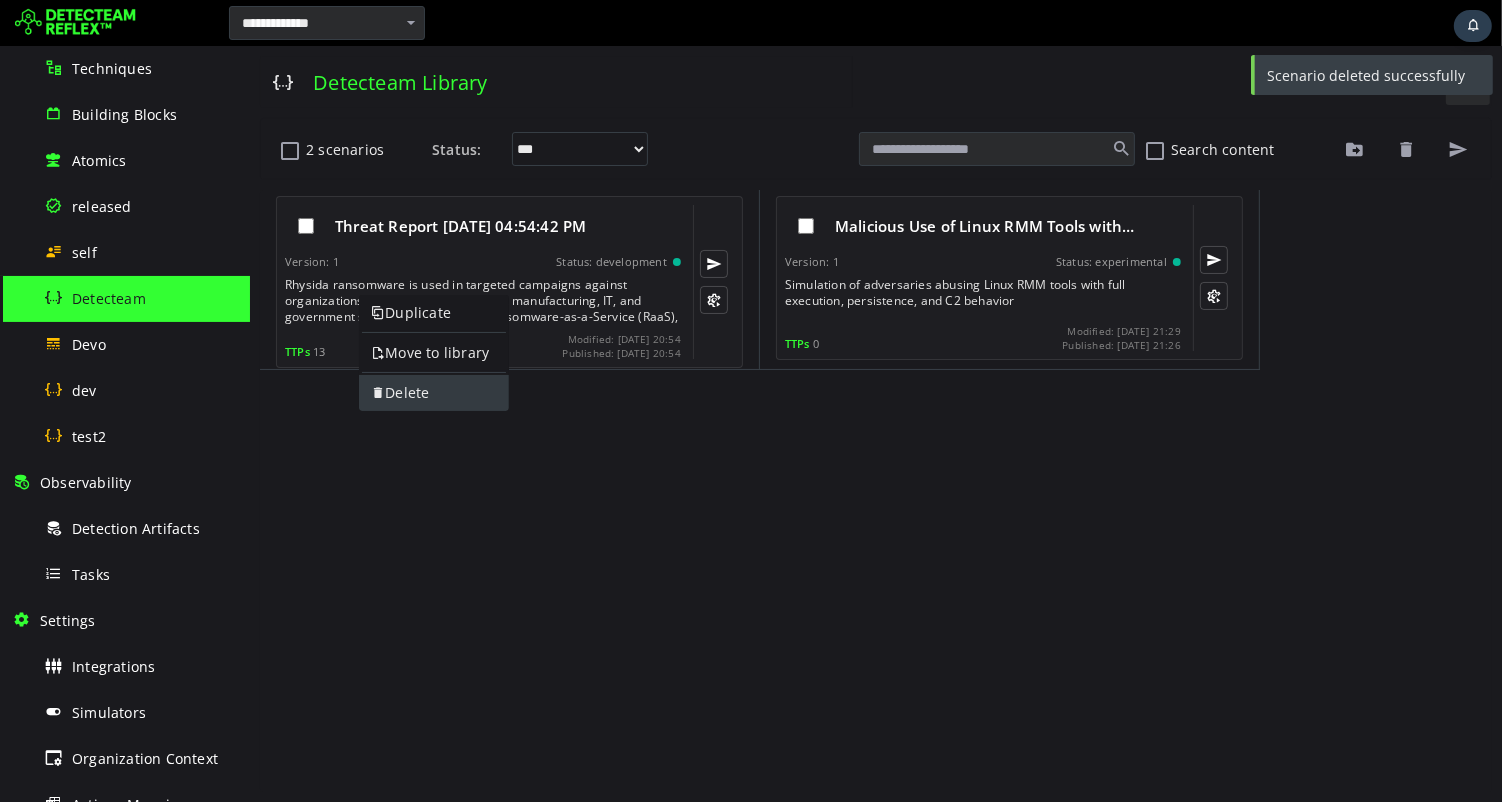 click on "Delete" at bounding box center (433, 393) 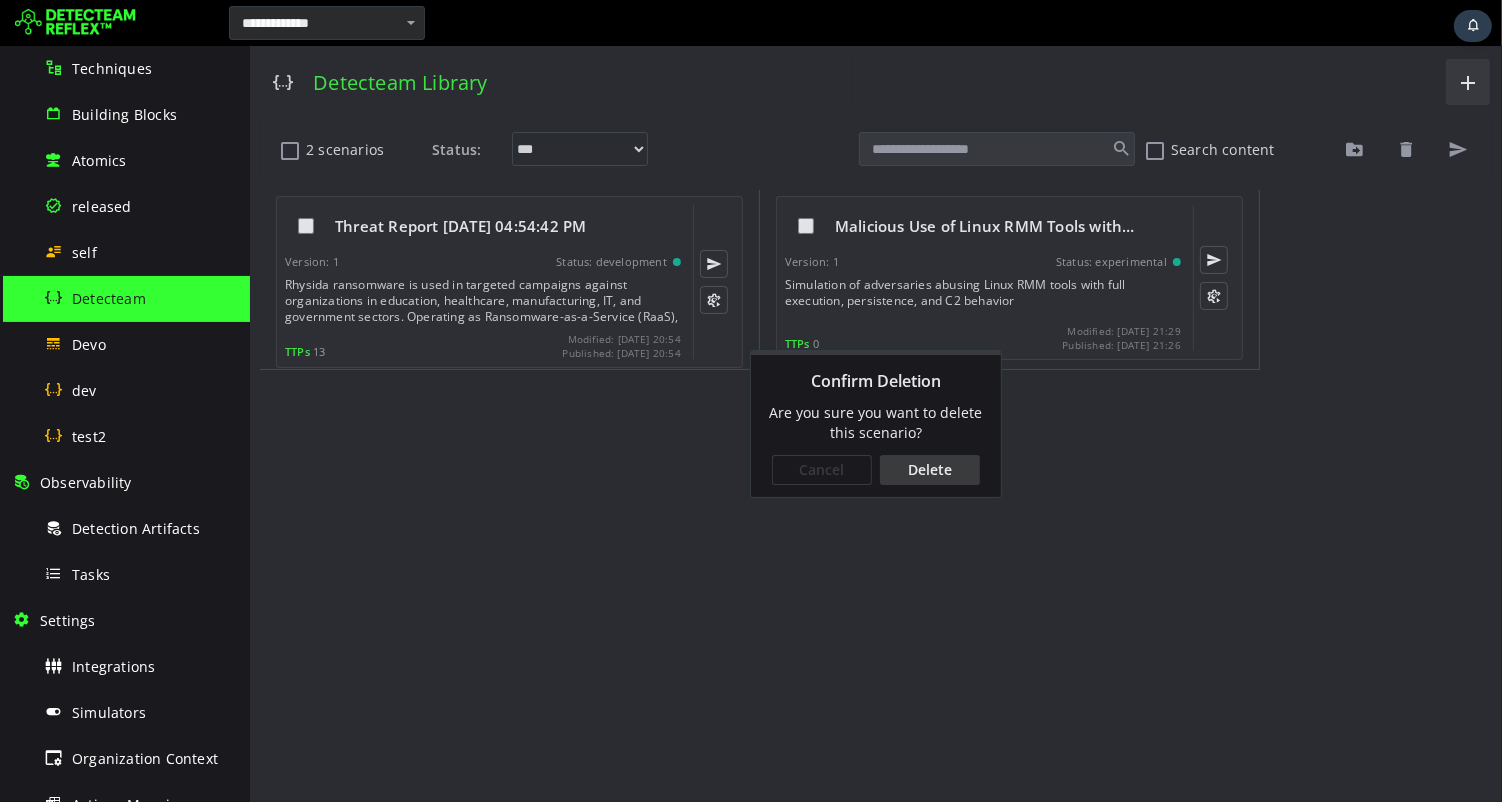 click on "Delete" at bounding box center [929, 470] 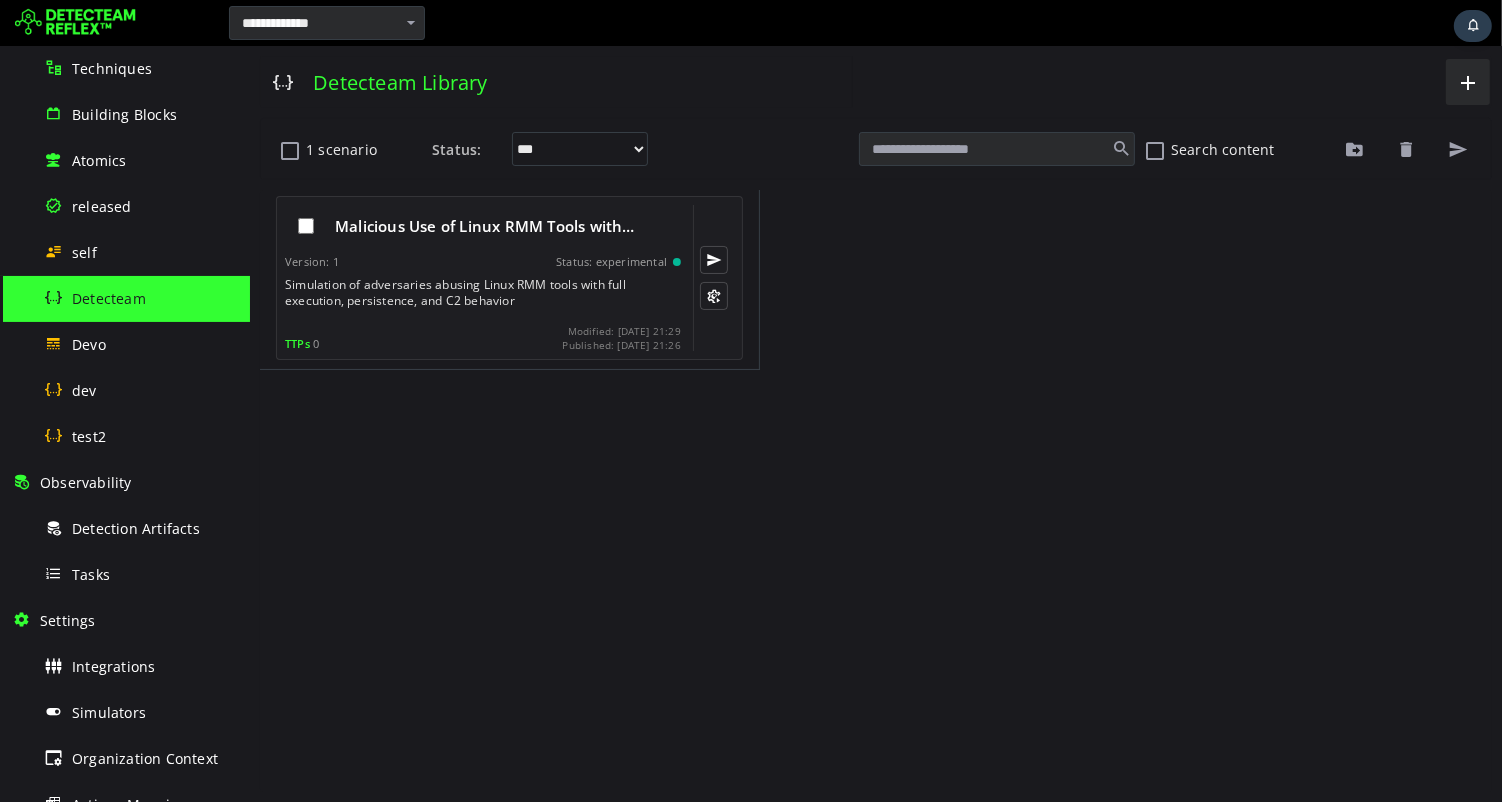 scroll, scrollTop: 0, scrollLeft: 0, axis: both 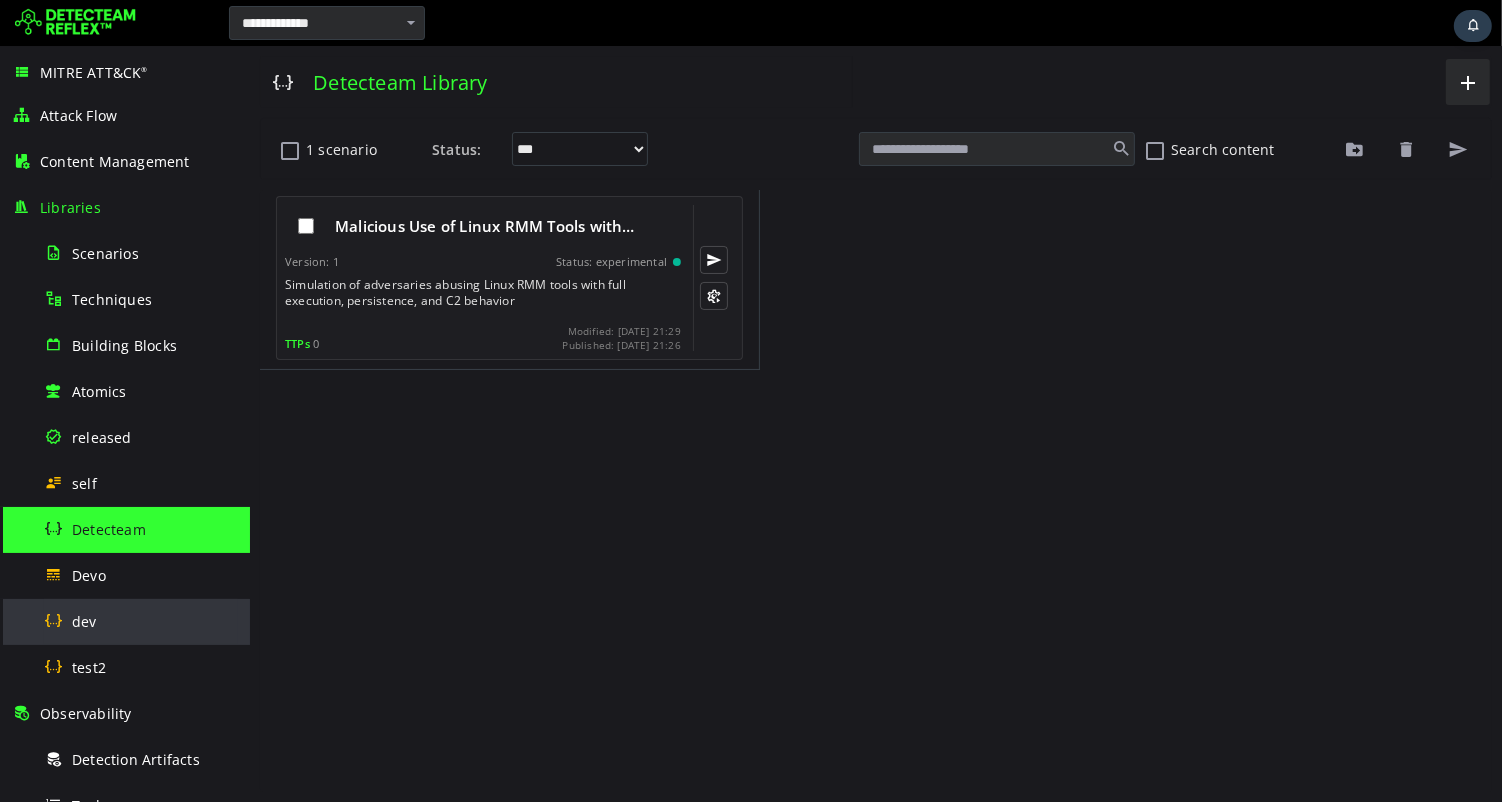 click on "dev" at bounding box center [84, 621] 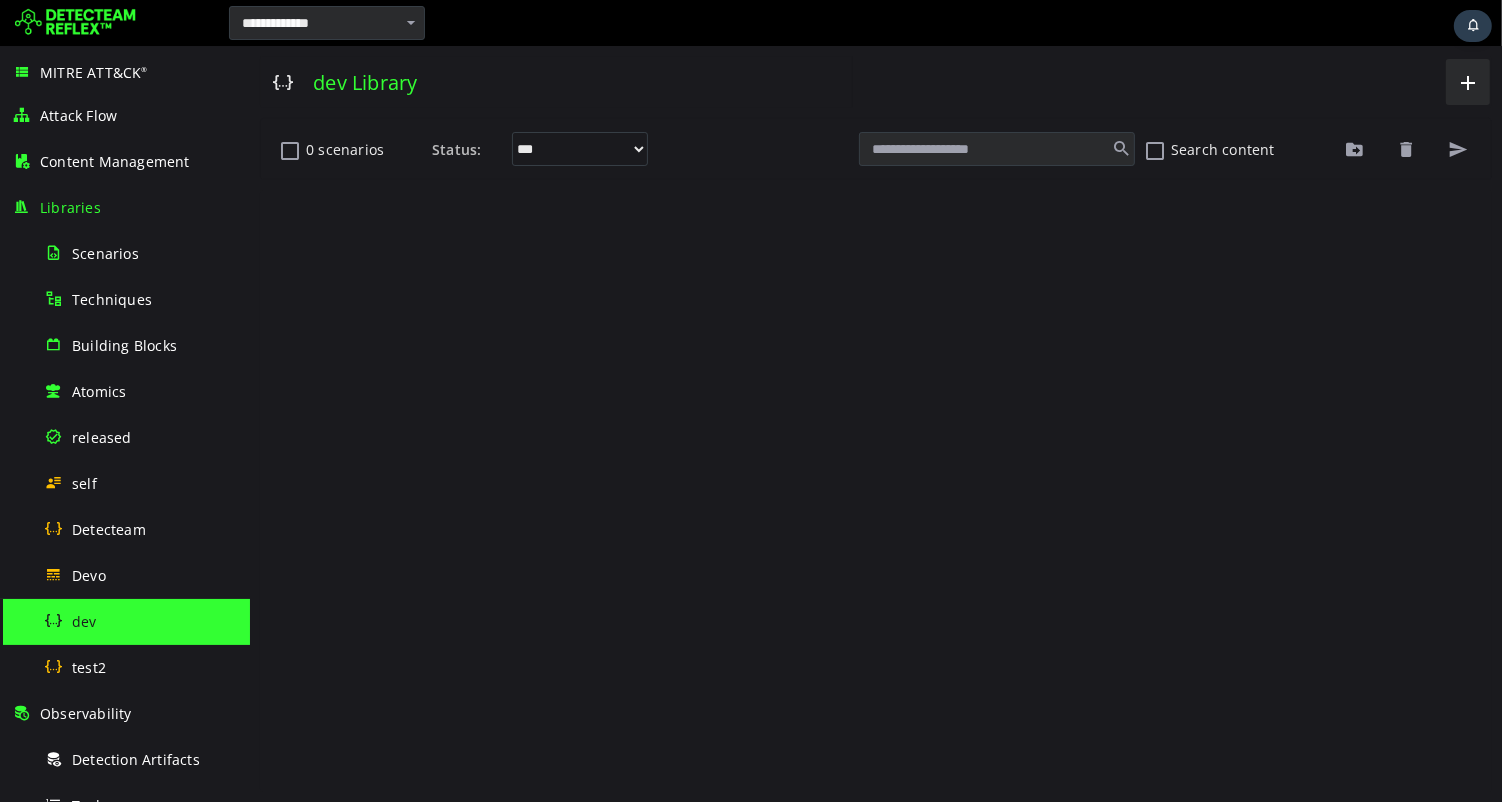 scroll, scrollTop: 0, scrollLeft: 0, axis: both 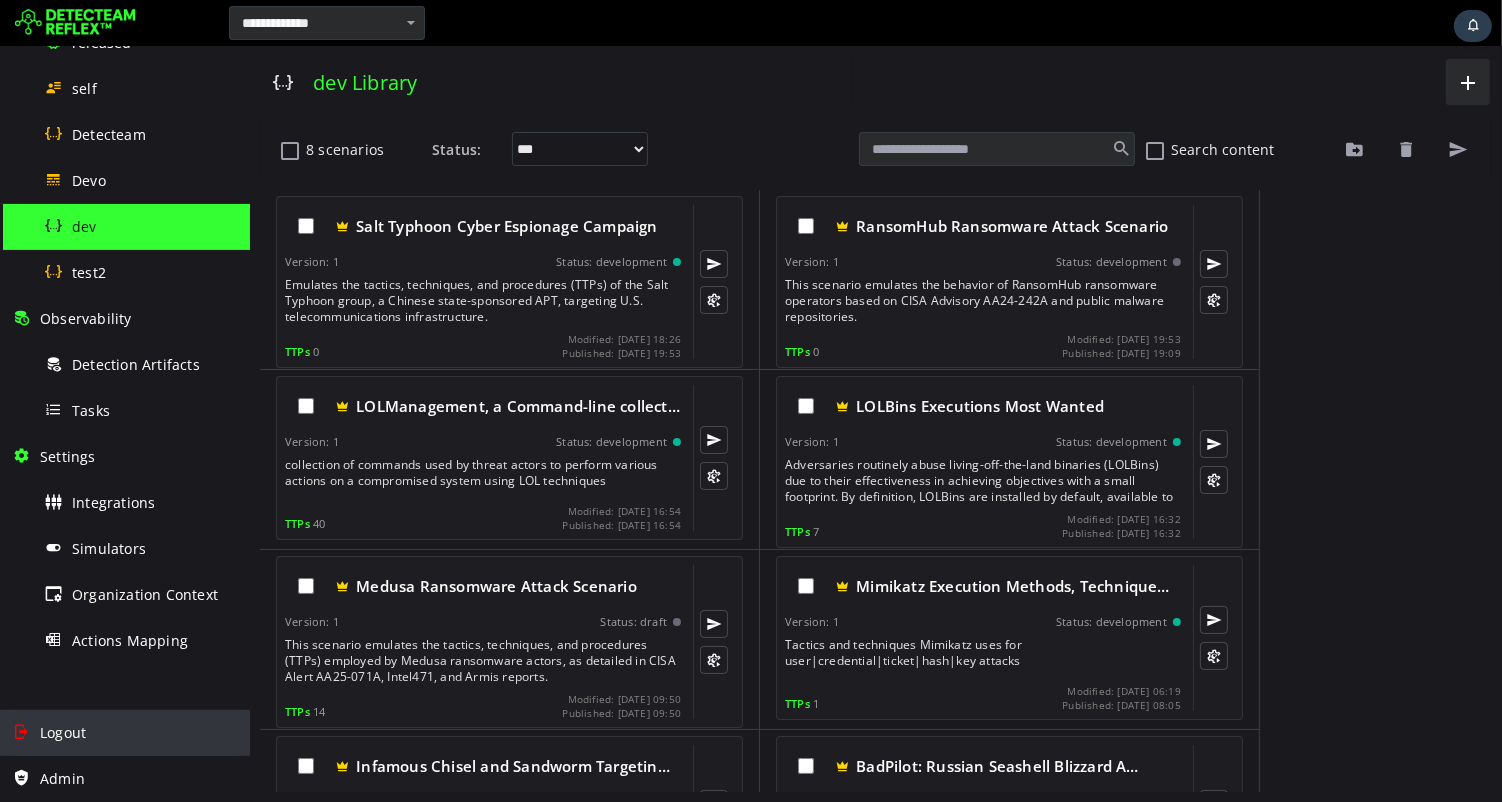 click on "Logout" at bounding box center (125, 733) 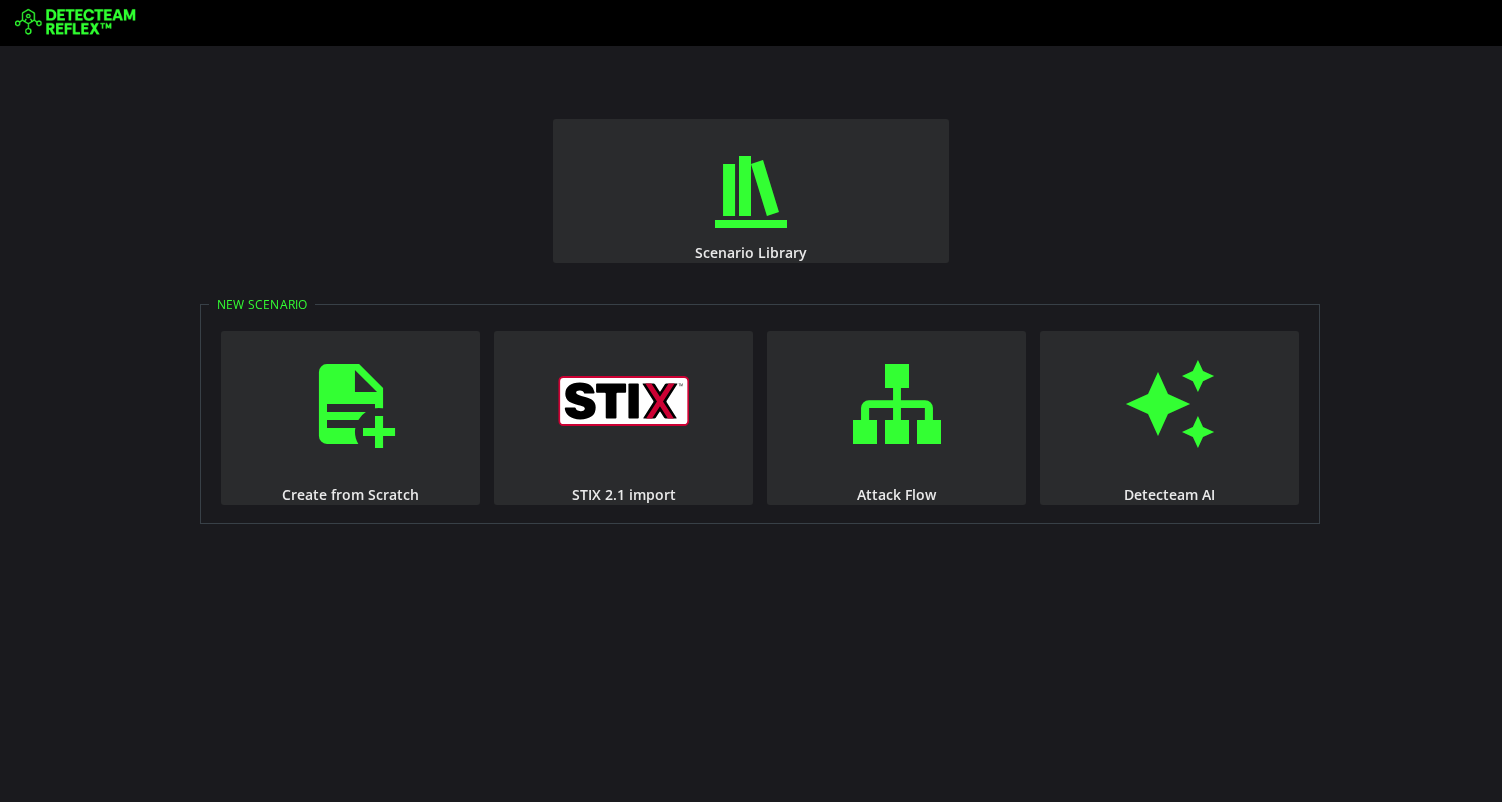 scroll, scrollTop: 0, scrollLeft: 0, axis: both 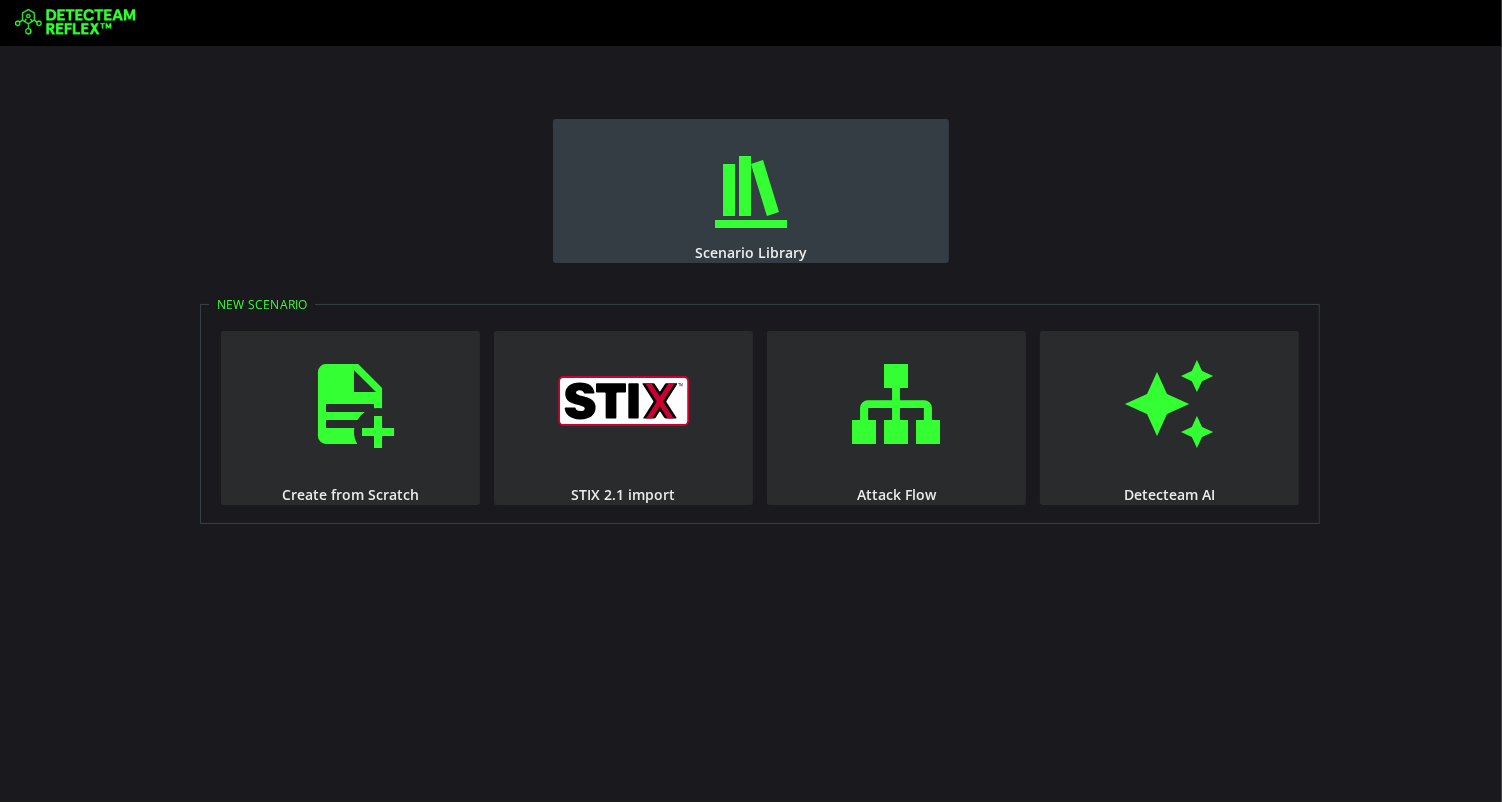 click at bounding box center [751, 192] 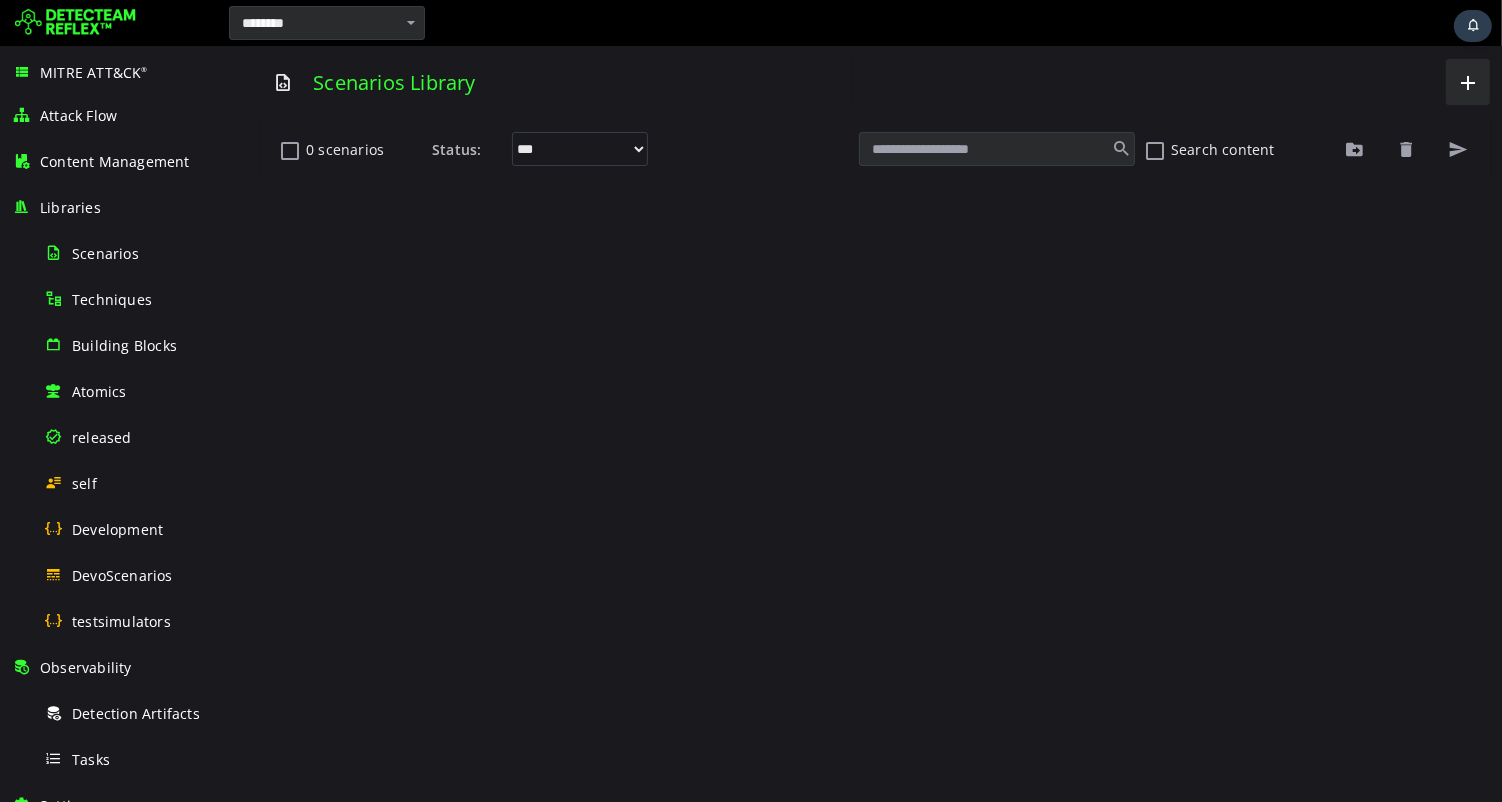 scroll, scrollTop: 0, scrollLeft: 0, axis: both 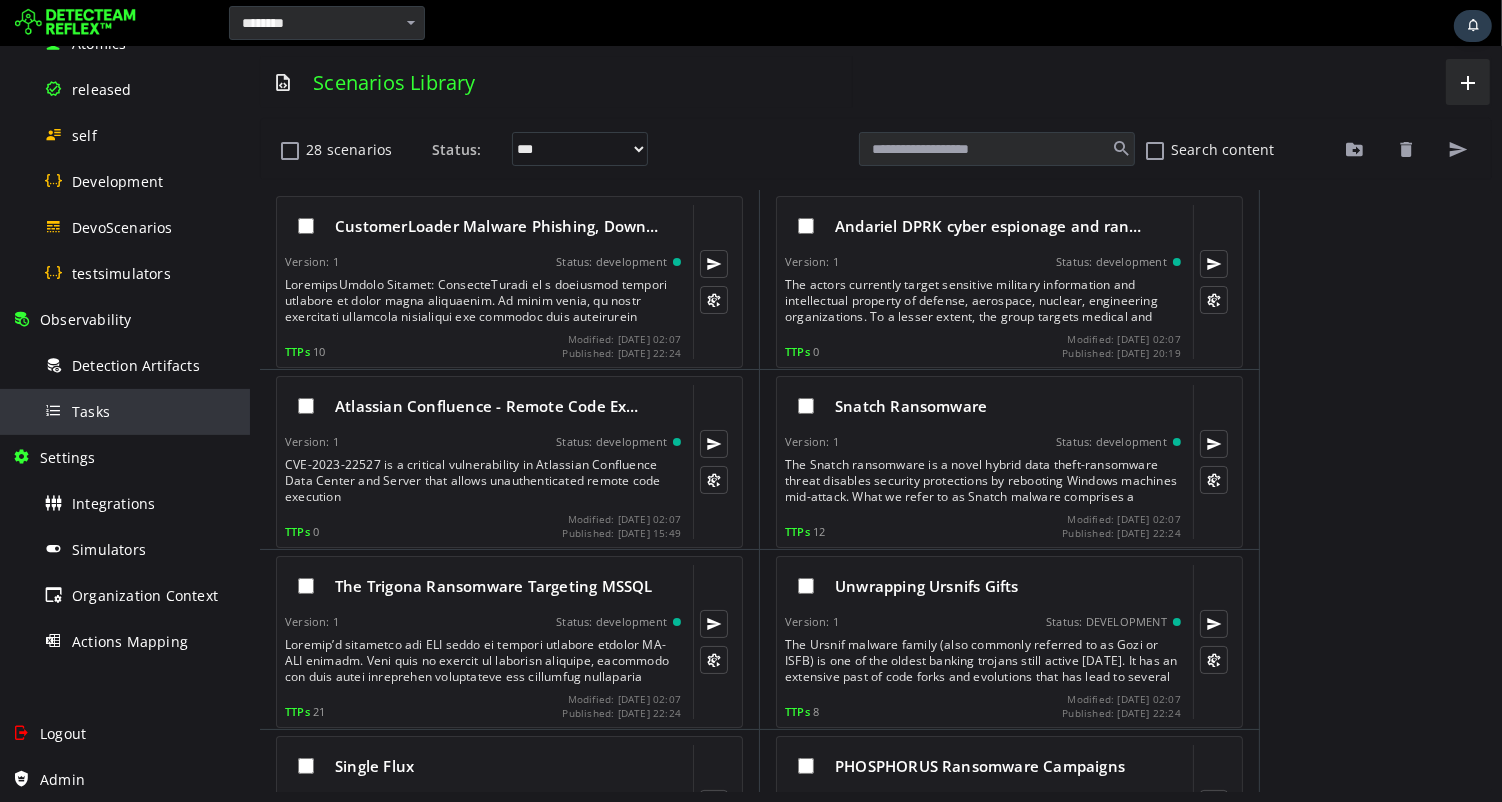 click on "Tasks" at bounding box center [91, 411] 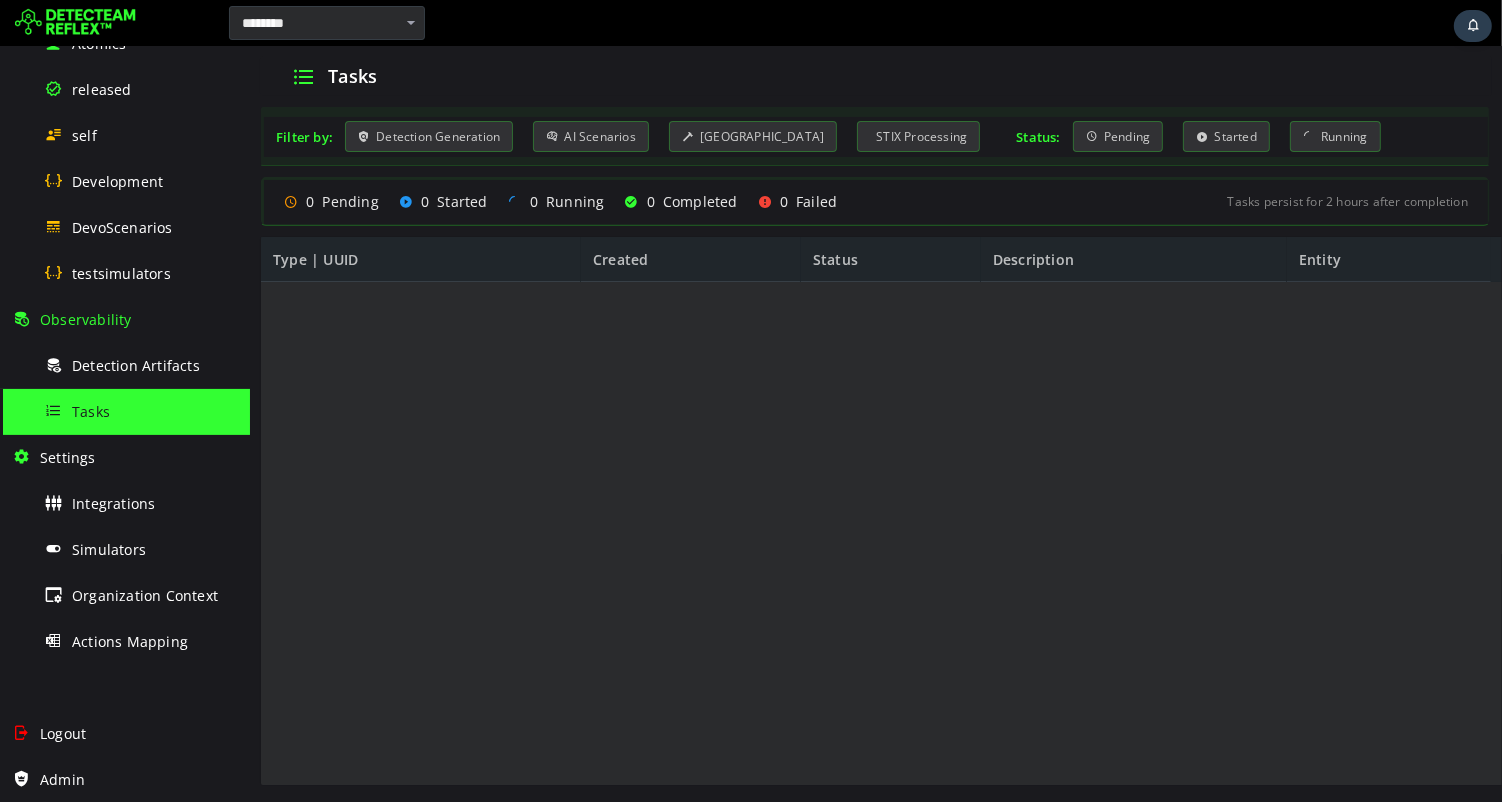 scroll, scrollTop: 0, scrollLeft: 0, axis: both 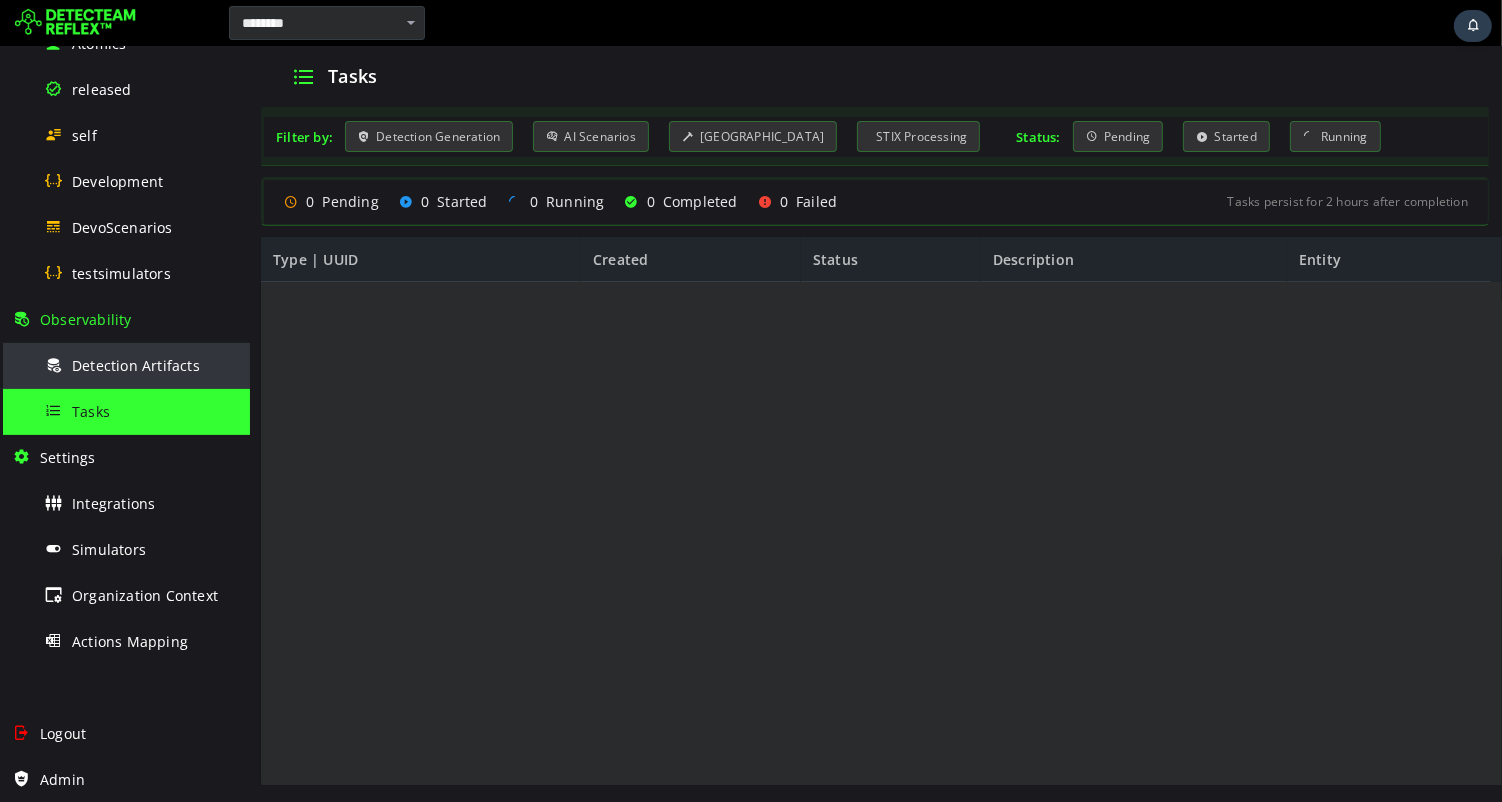 click on "Detection Artifacts" at bounding box center (136, 365) 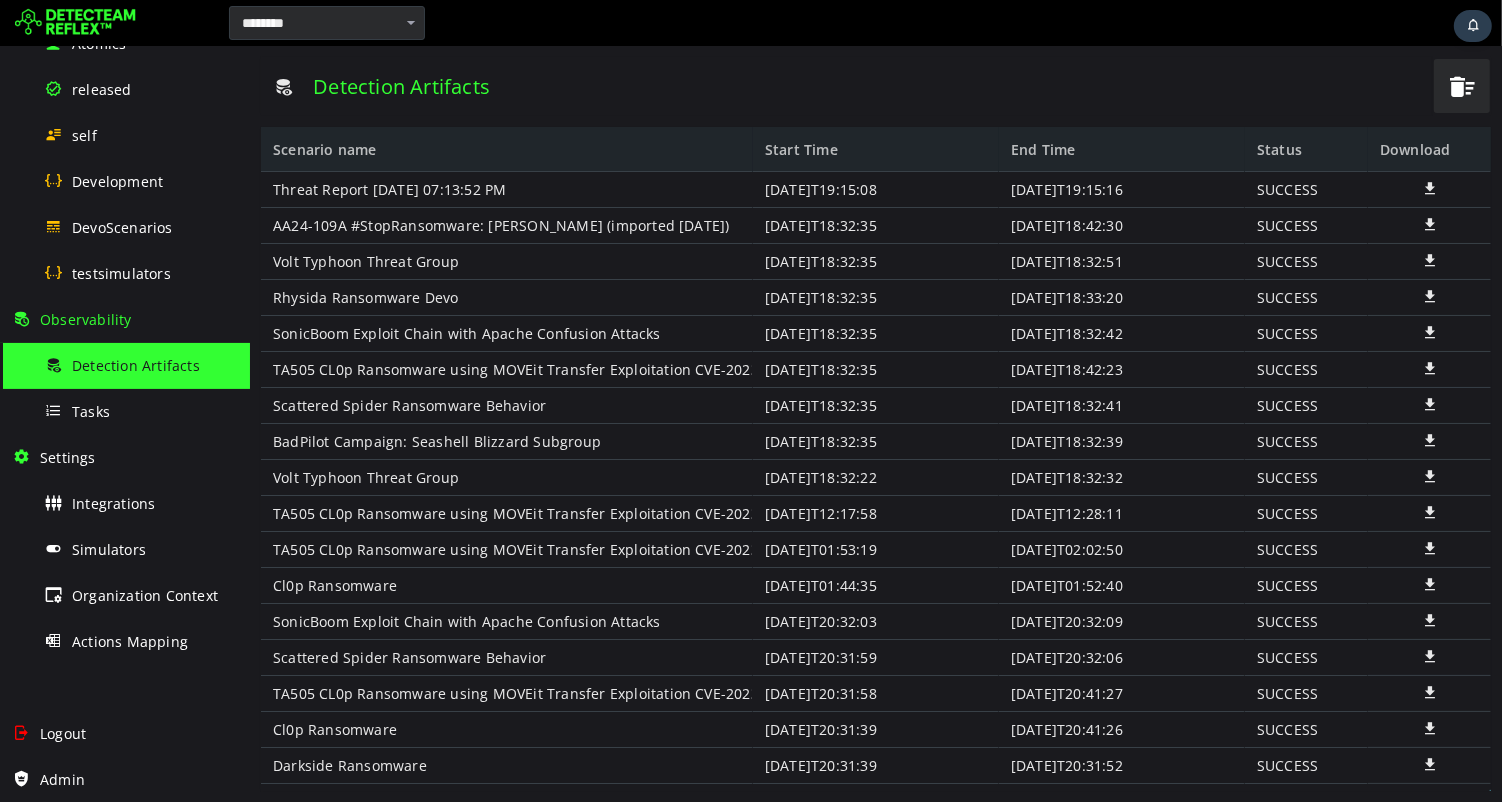 scroll, scrollTop: 0, scrollLeft: 0, axis: both 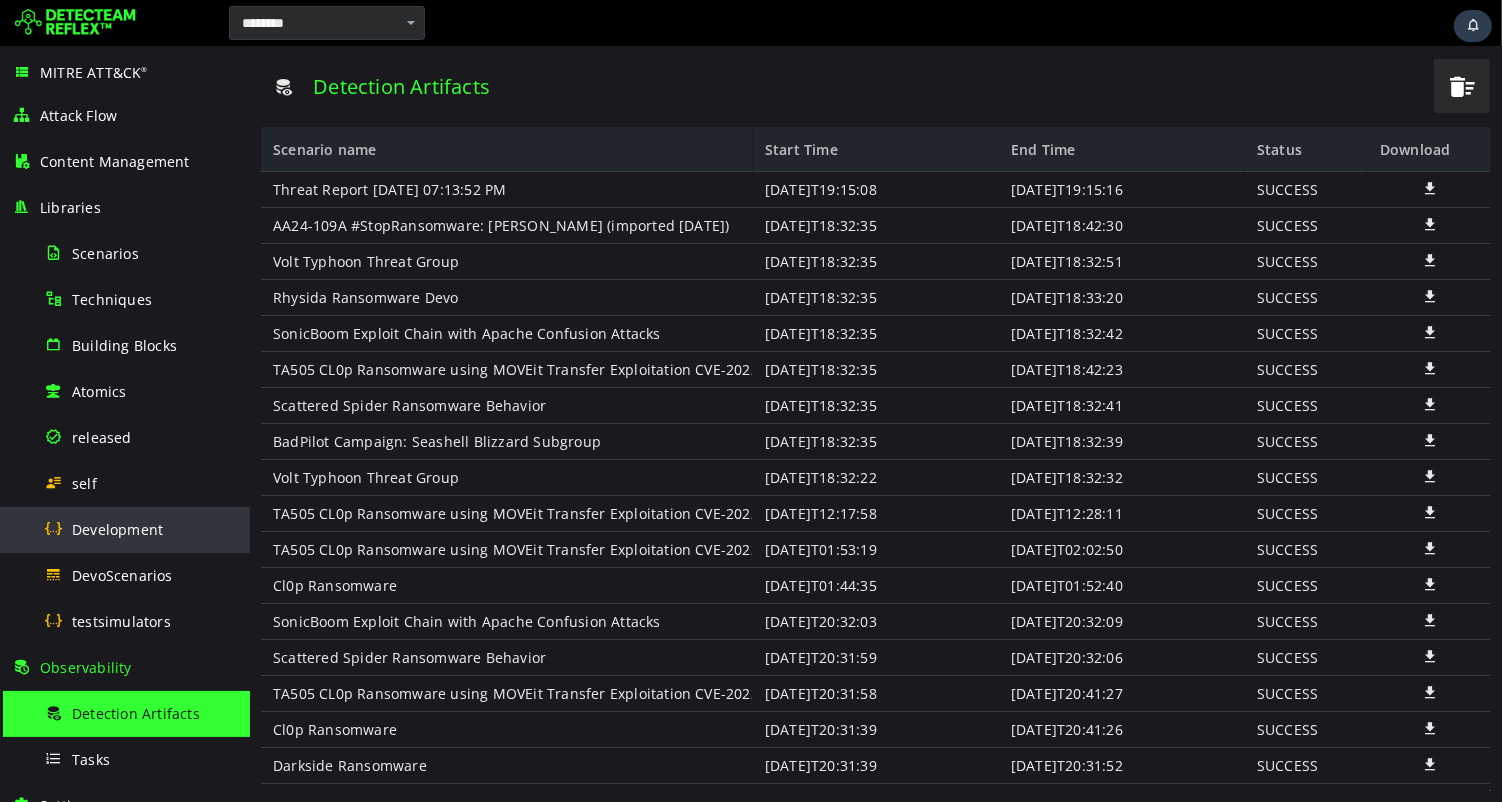 click on "Development" at bounding box center (117, 529) 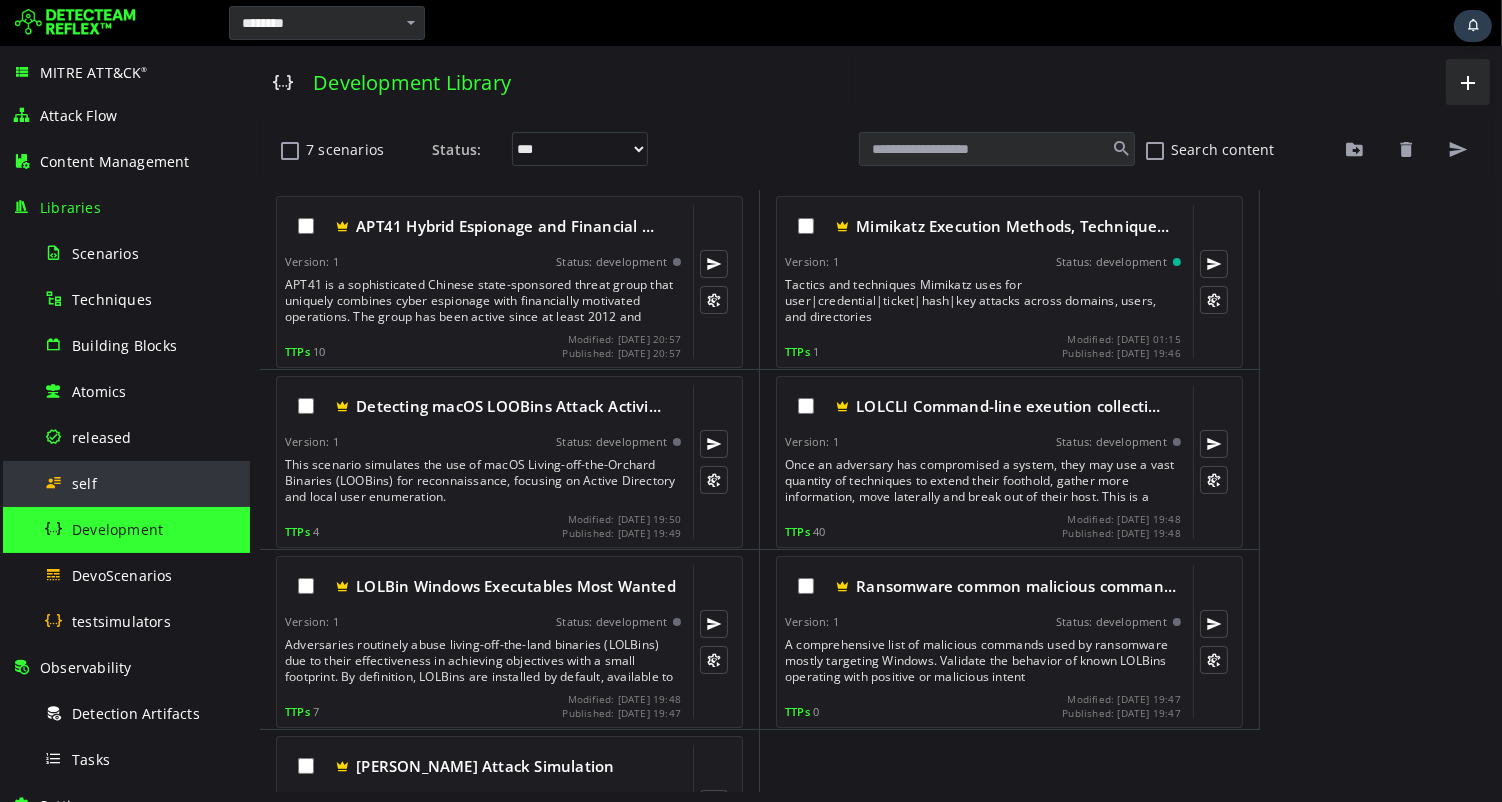 click on "self" at bounding box center (84, 483) 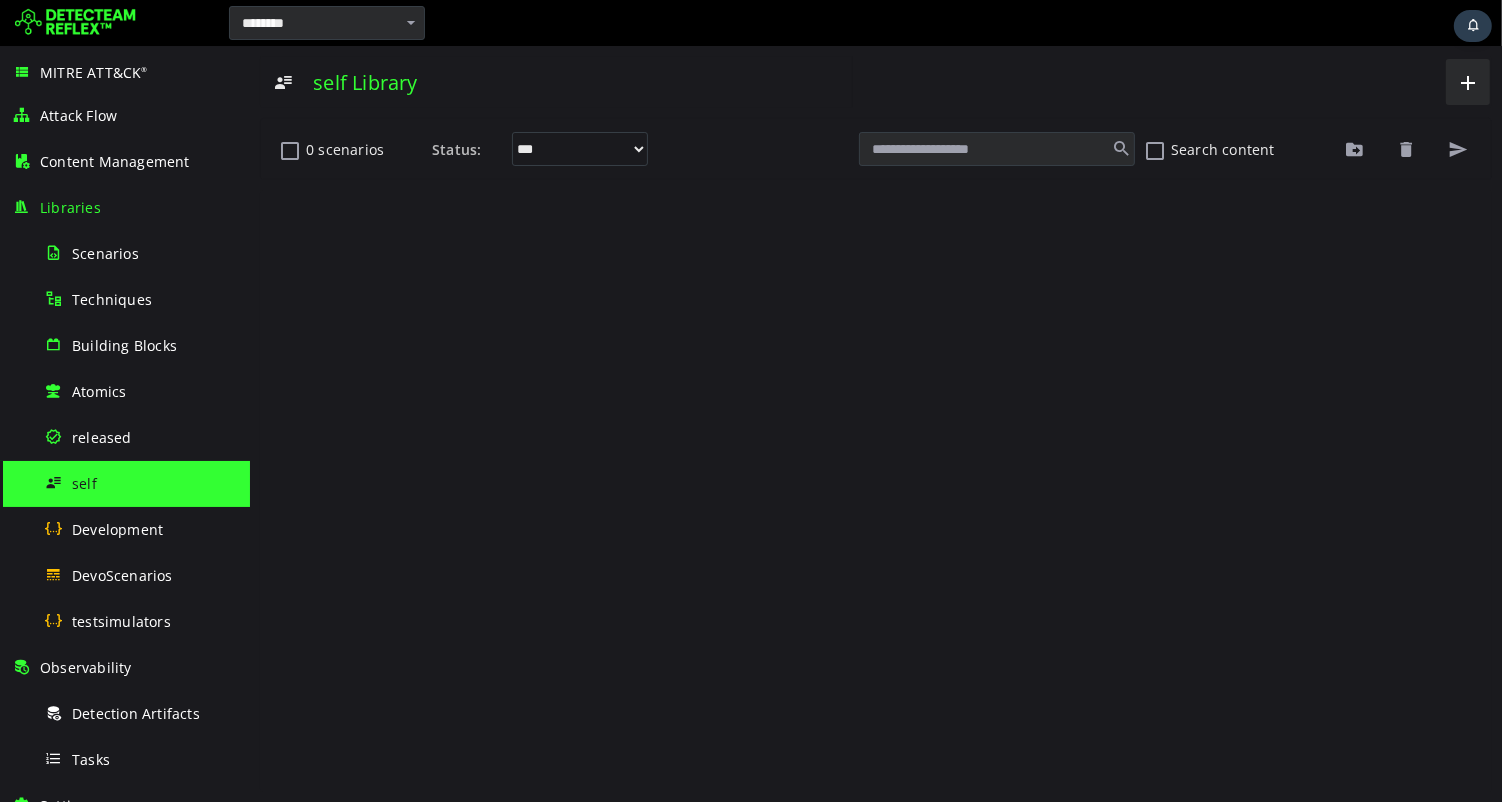 scroll, scrollTop: 0, scrollLeft: 0, axis: both 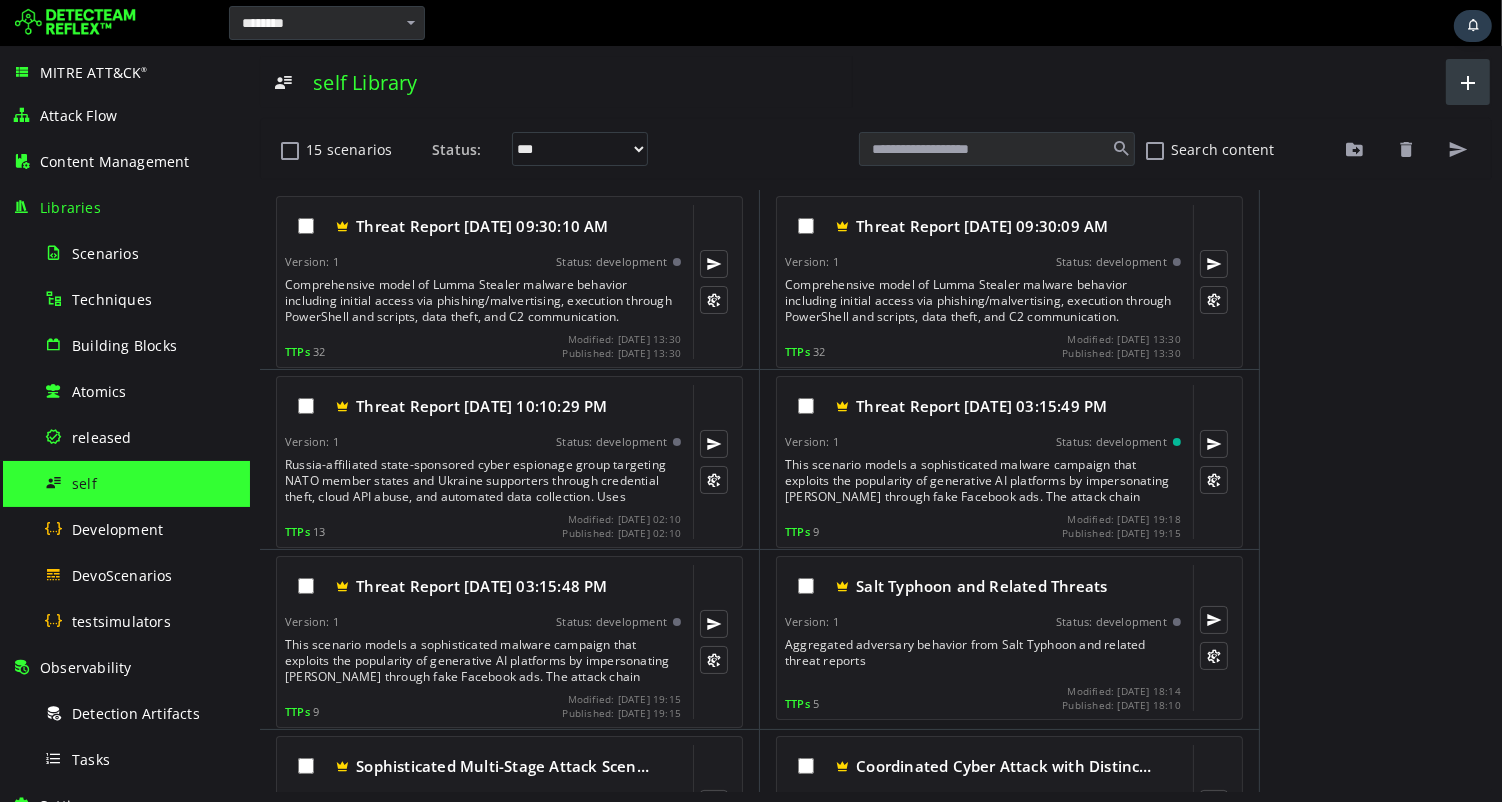type 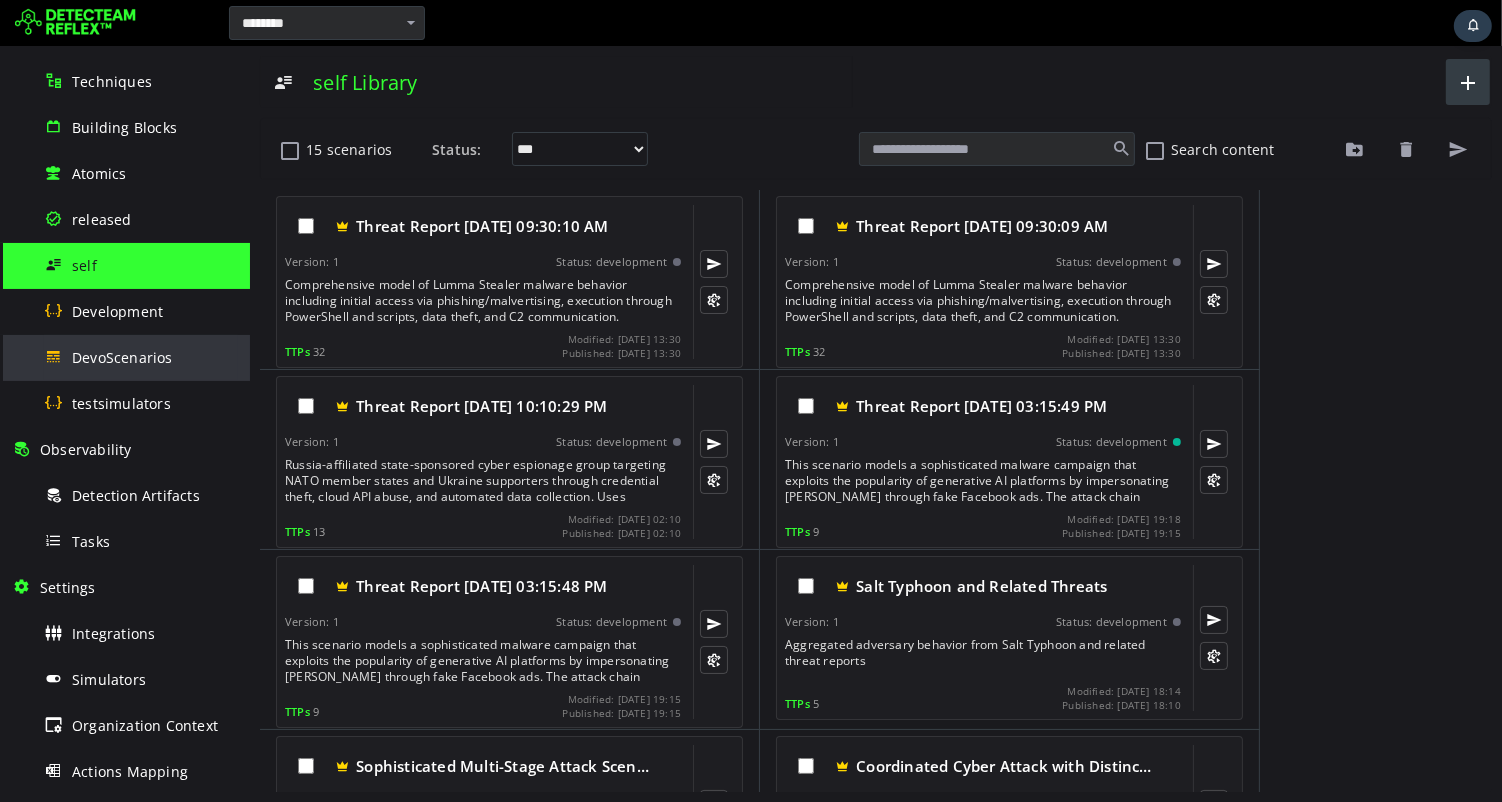 scroll, scrollTop: 222, scrollLeft: 0, axis: vertical 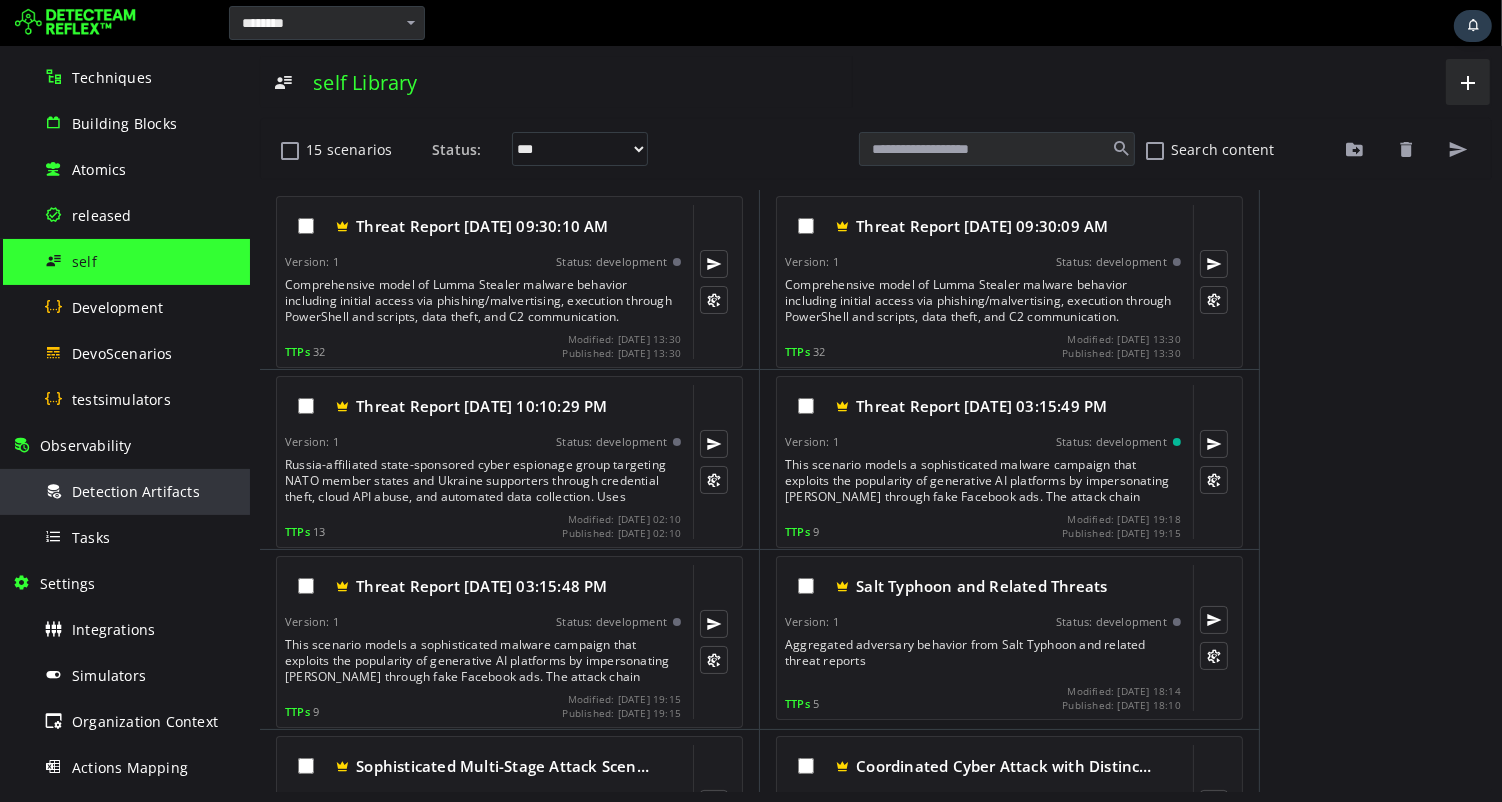 click on "Detection Artifacts" at bounding box center (141, 491) 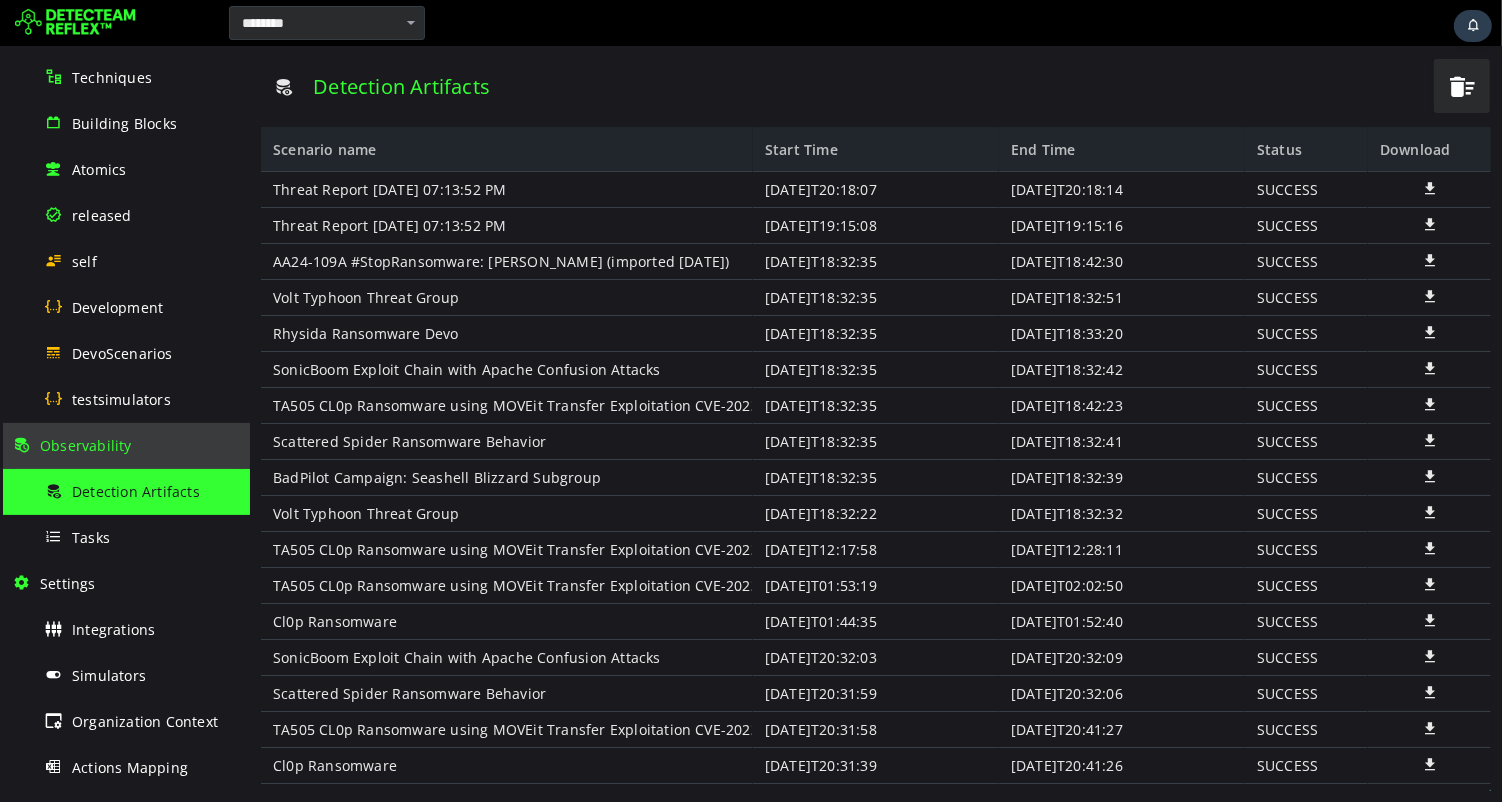 scroll, scrollTop: 0, scrollLeft: 0, axis: both 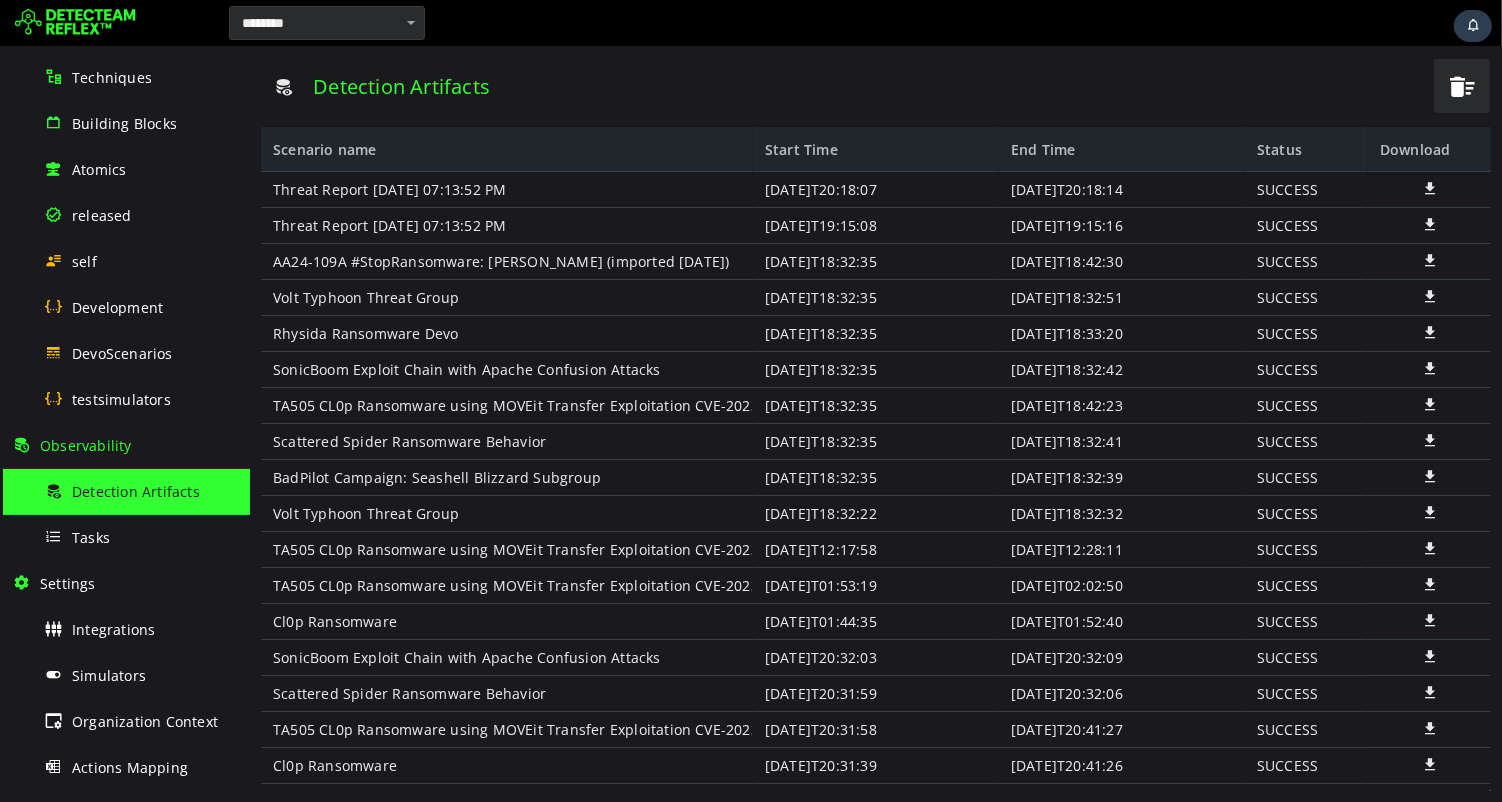 click at bounding box center [1429, 188] 